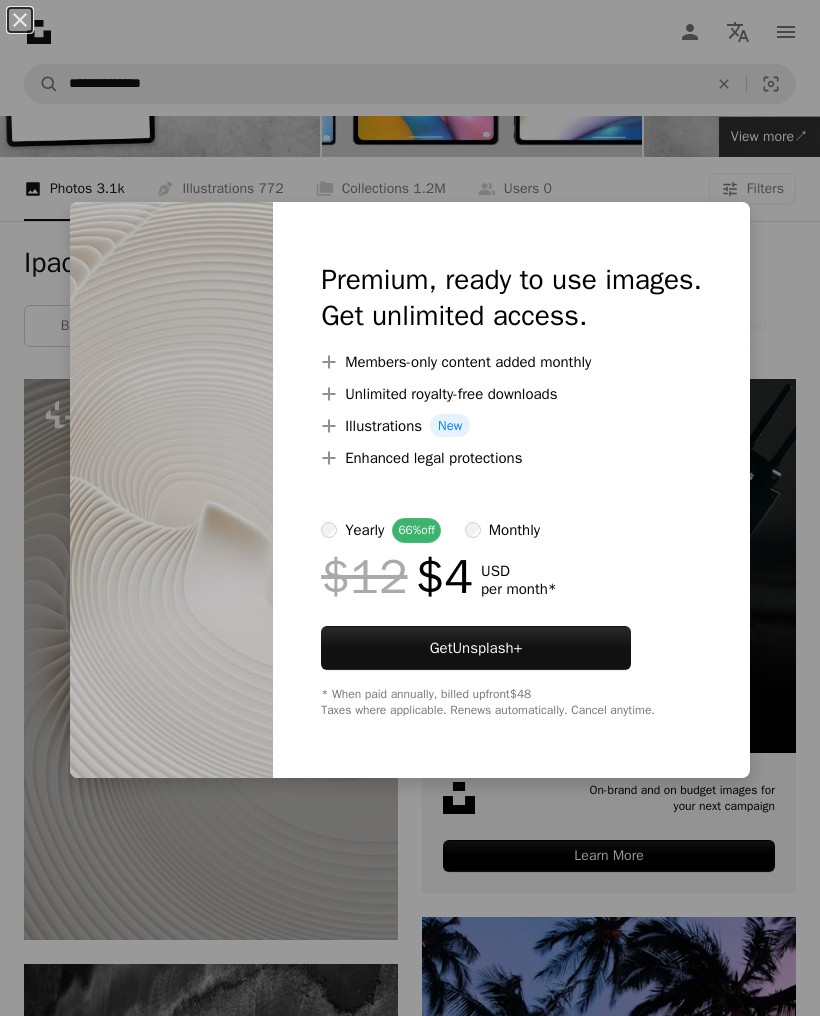 click on "An X shape Premium, ready to use images. Get unlimited access. A plus sign Members-only content added monthly A plus sign Unlimited royalty-free downloads A plus sign Illustrations  New A plus sign Enhanced legal protections yearly 66%  off monthly $12   $4 USD per month * Get  Unsplash+ * When paid annually, billed upfront  $48 Taxes where applicable. Renews automatically. Cancel anytime." at bounding box center (410, 508) 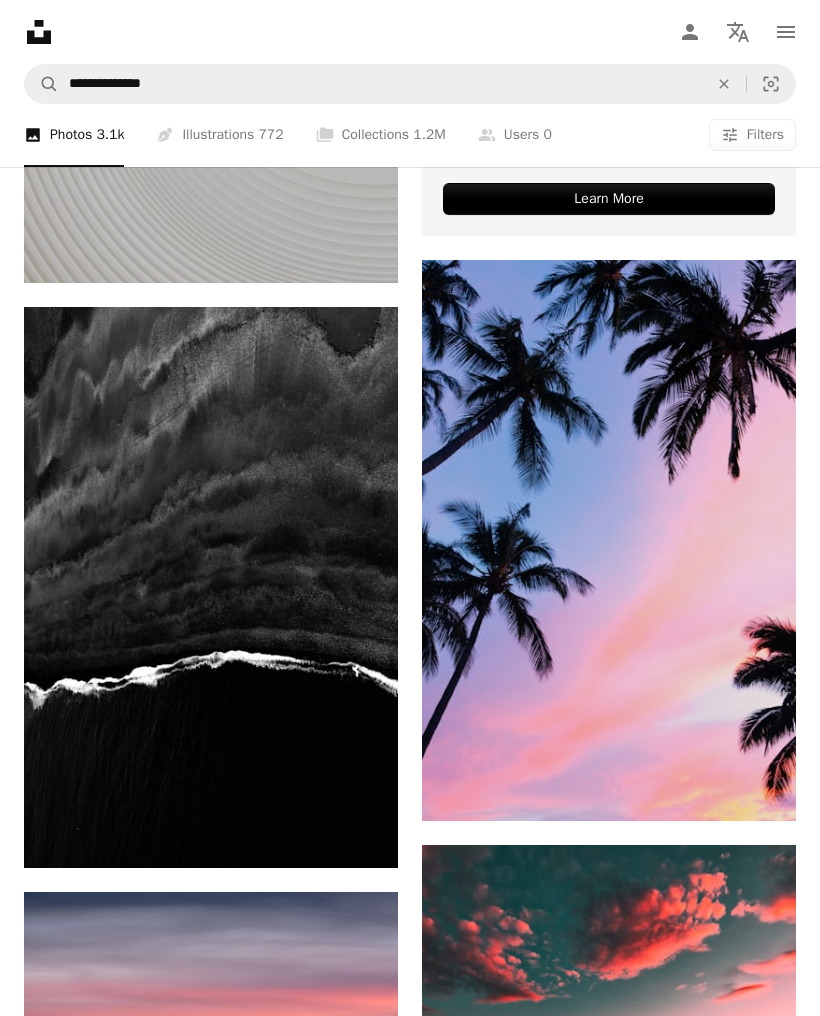 scroll, scrollTop: 829, scrollLeft: 0, axis: vertical 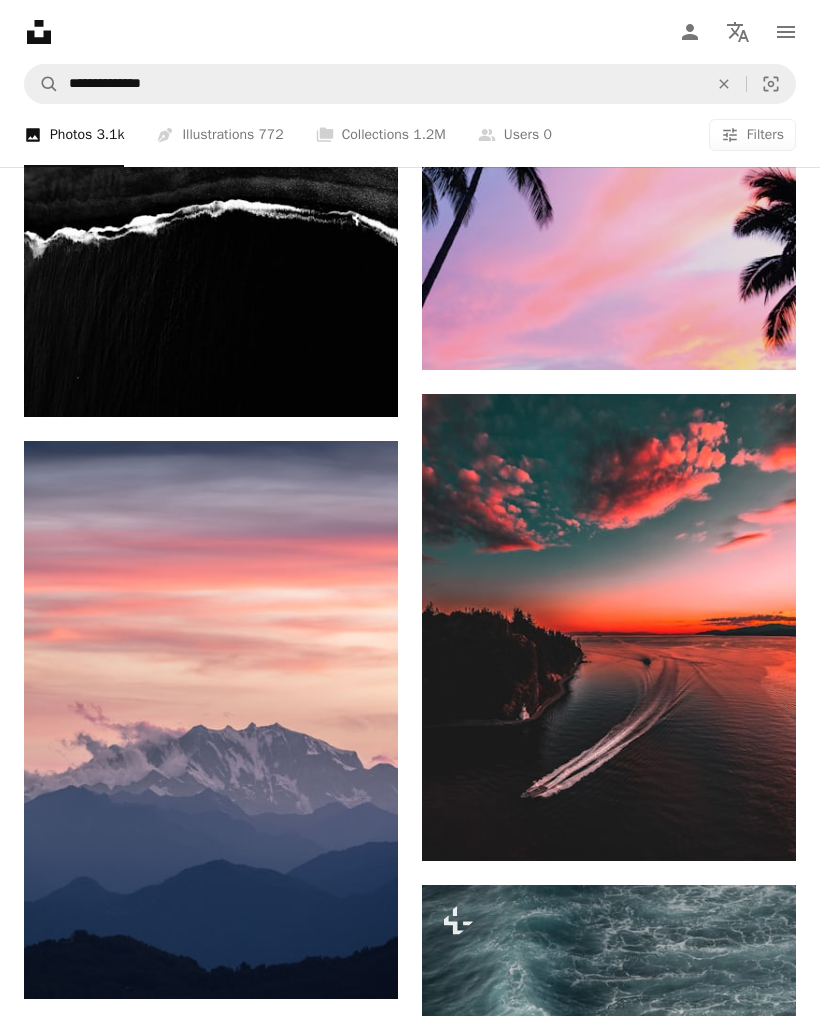 click at bounding box center [609, 629] 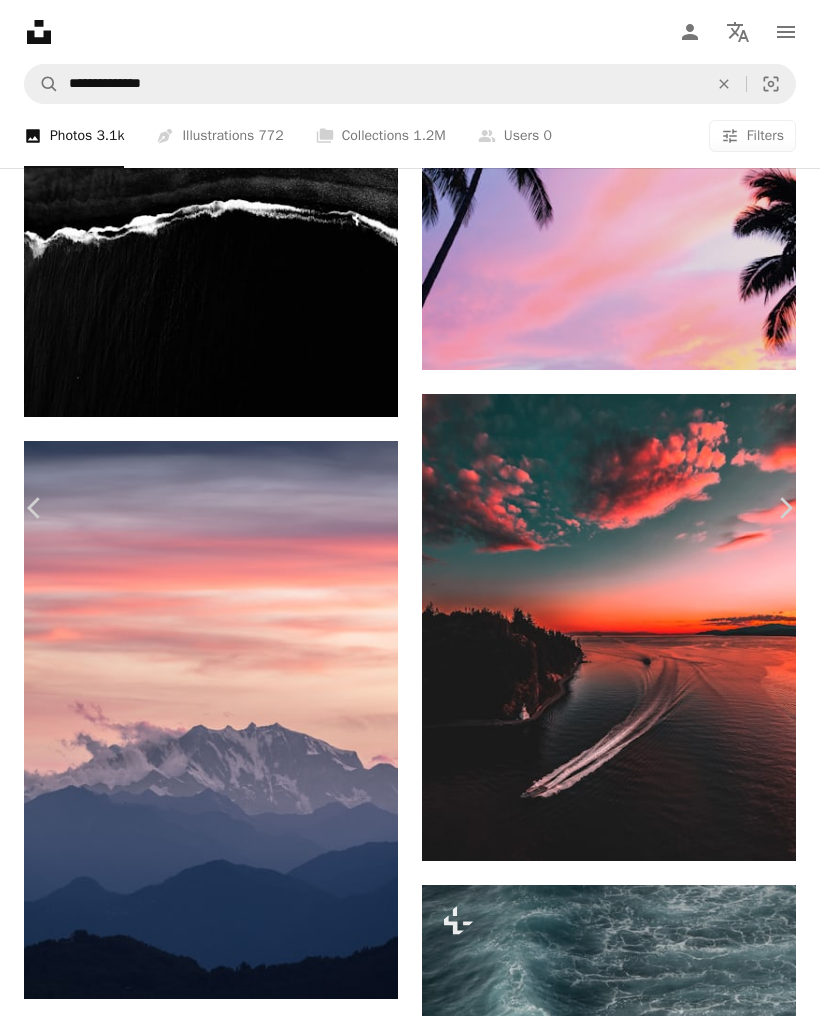 click on "[FIRST] [LAST]" at bounding box center [410, 6842] 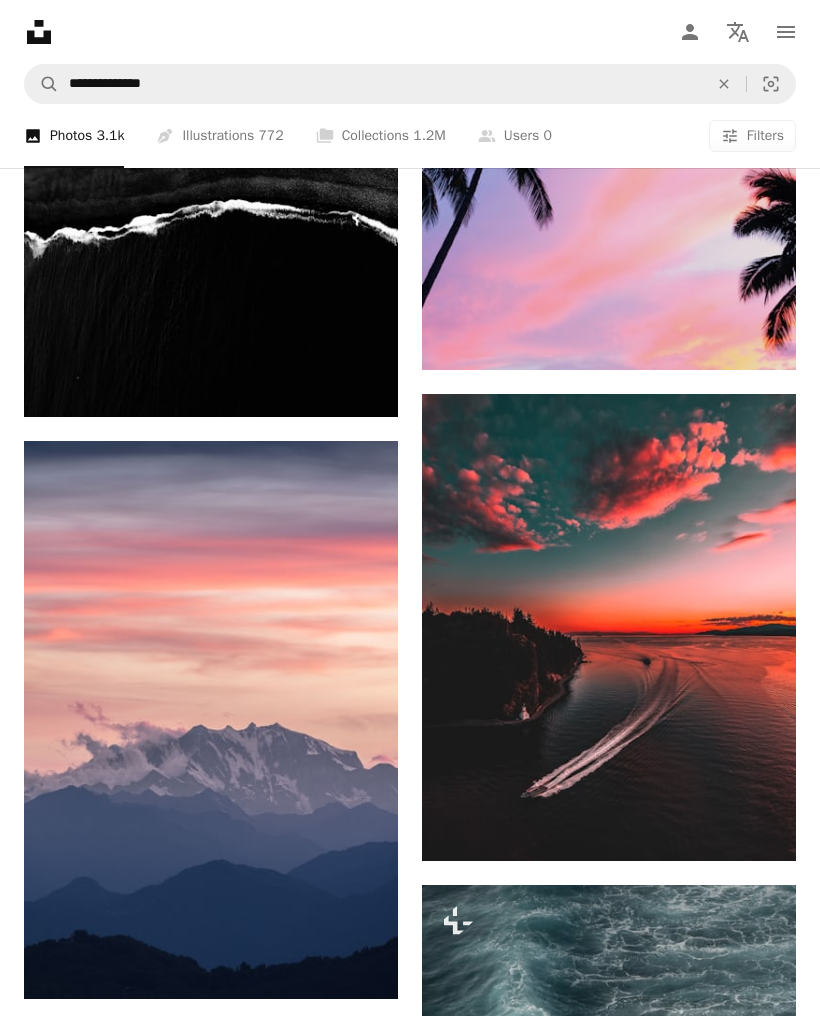 click 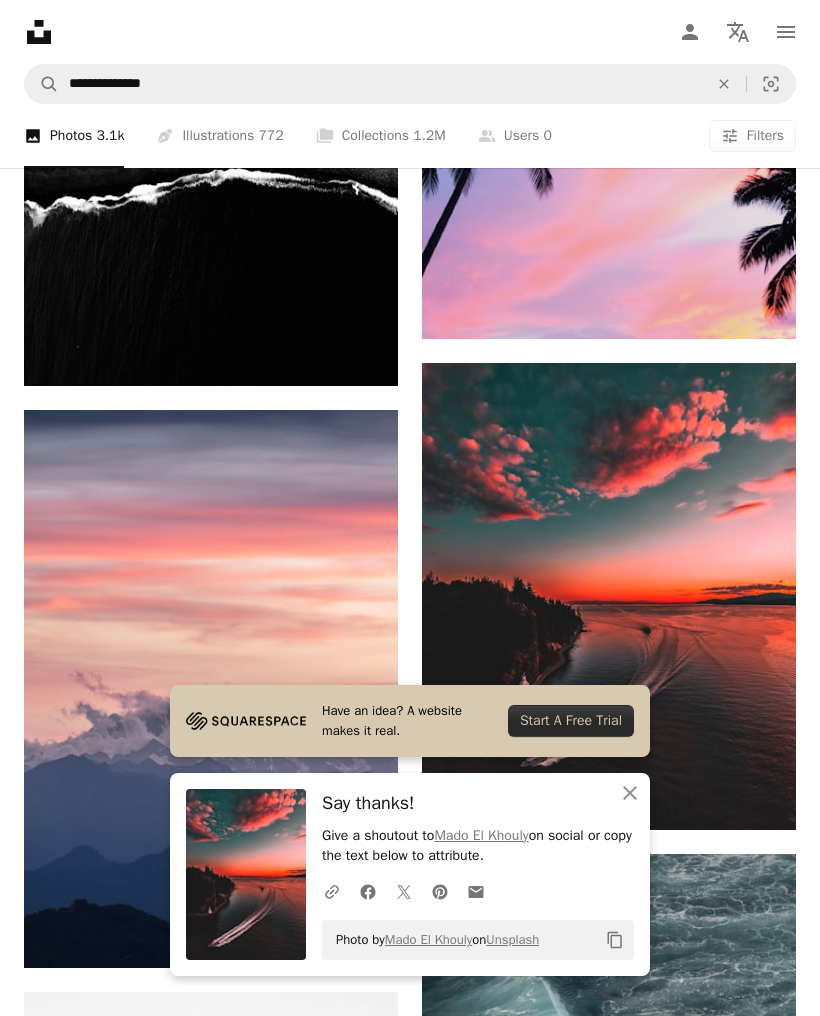 click on "An X shape" 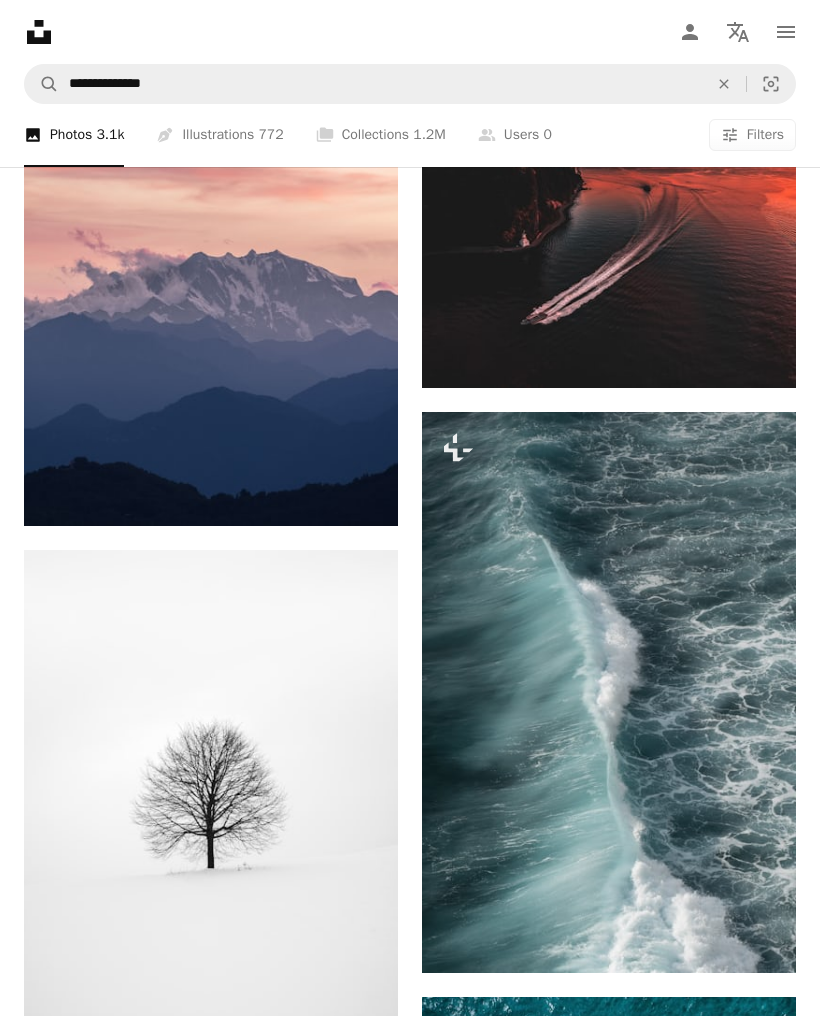 click on "A lock Download" at bounding box center (725, 938) 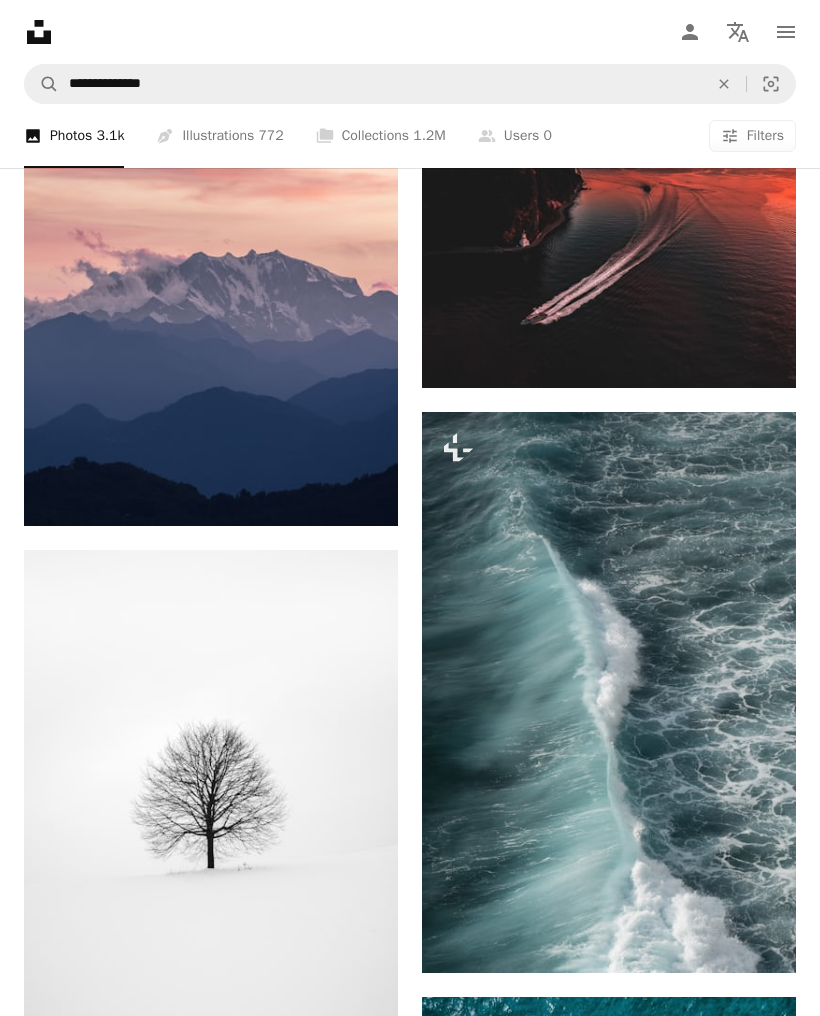 click on "An X shape Premium, ready to use images. Get unlimited access. A plus sign Members-only content added monthly A plus sign Unlimited royalty-free downloads A plus sign Illustrations  New A plus sign Enhanced legal protections yearly 66%  off monthly $12   $4 USD per month * Get  Unsplash+ * When paid annually, billed upfront  $48 Taxes where applicable. Renews automatically. Cancel anytime." at bounding box center [410, 6369] 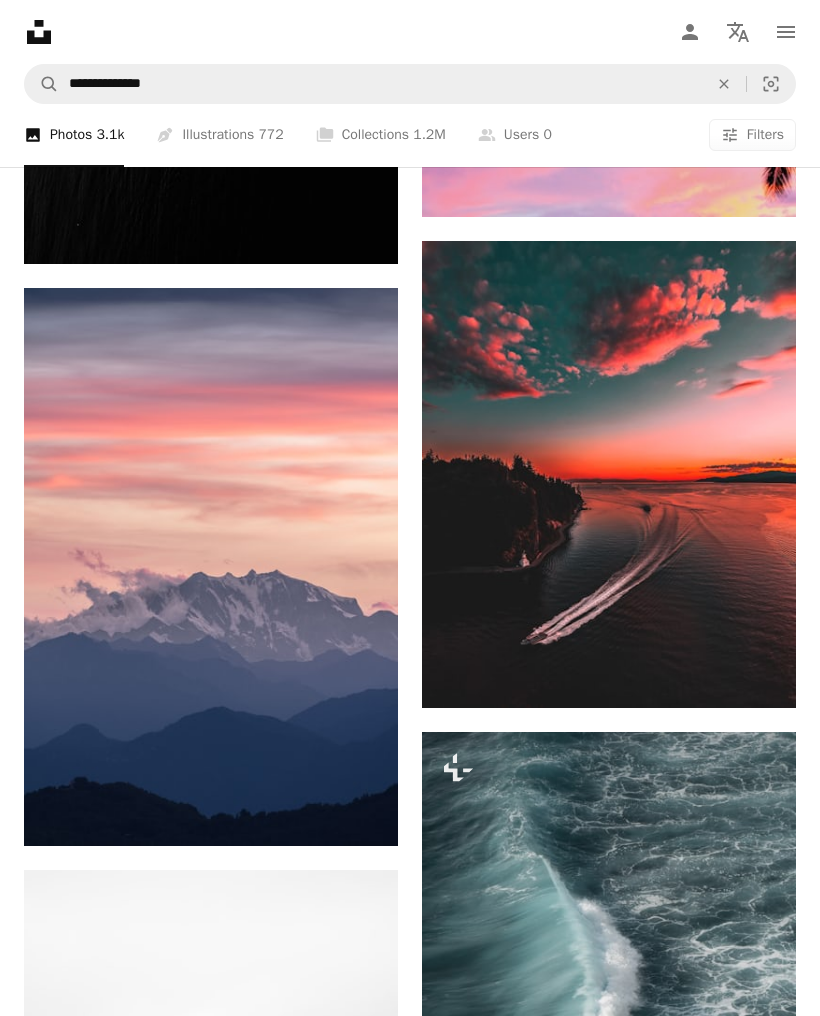 scroll, scrollTop: 1432, scrollLeft: 0, axis: vertical 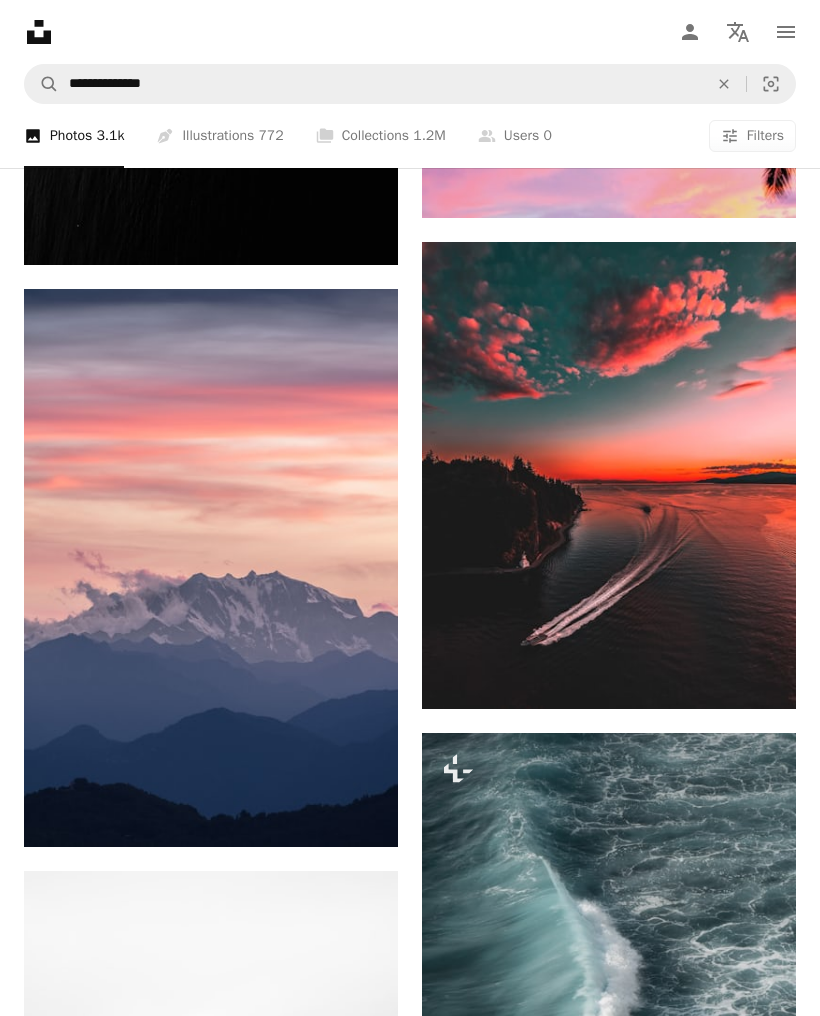 click on "Arrow pointing down" 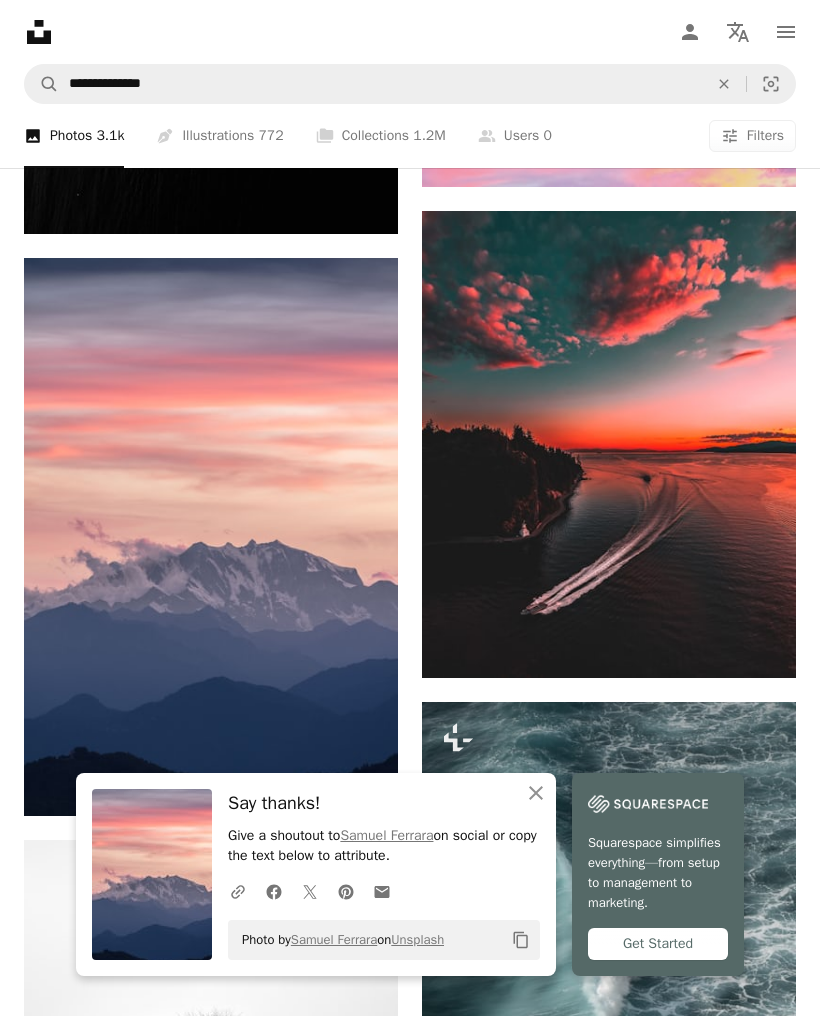 click 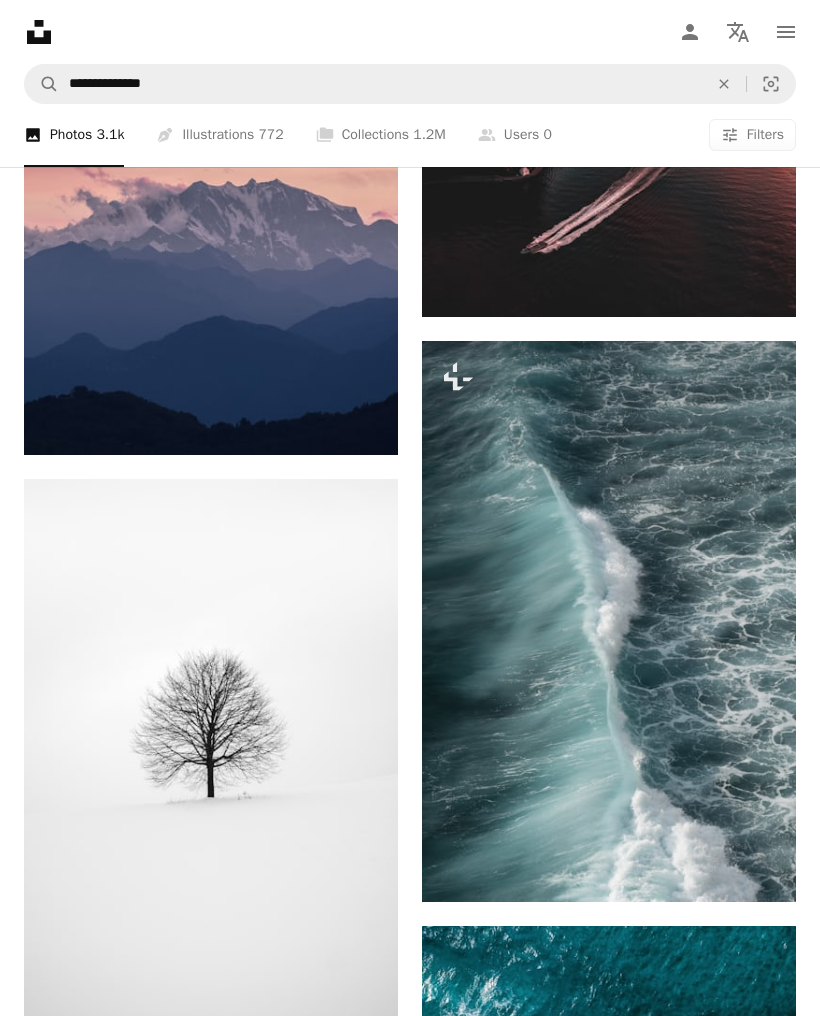 scroll, scrollTop: 1824, scrollLeft: 0, axis: vertical 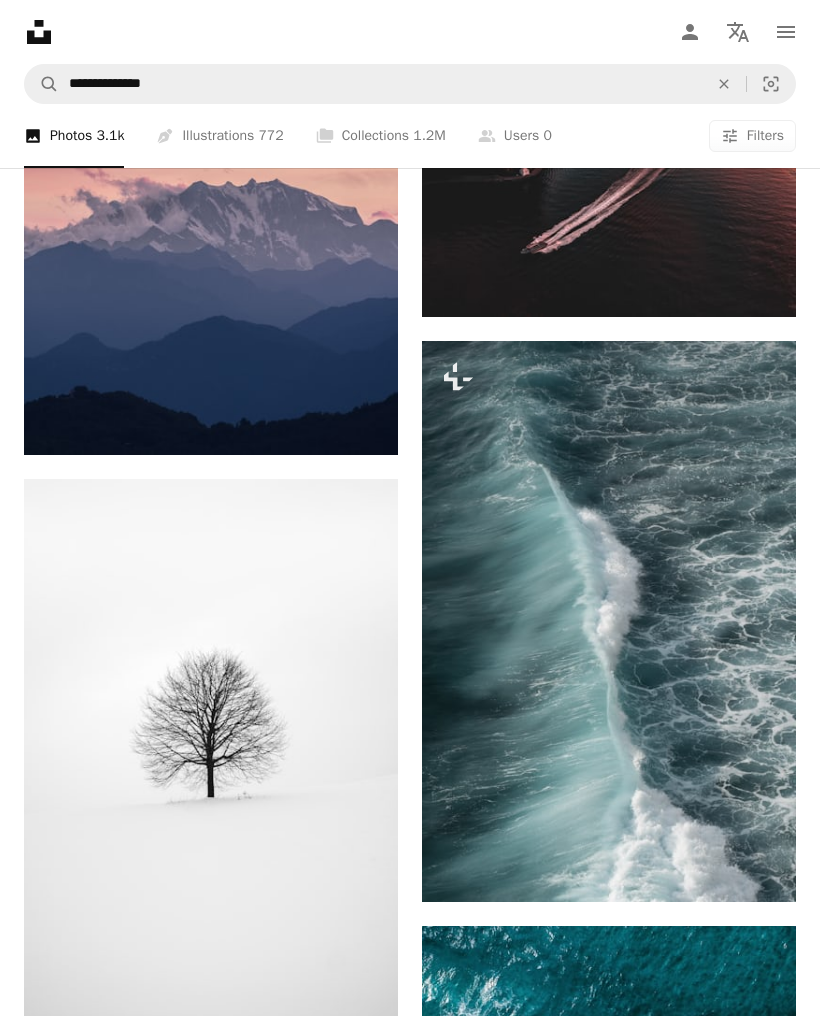 click on "A lock Download" at bounding box center [725, 866] 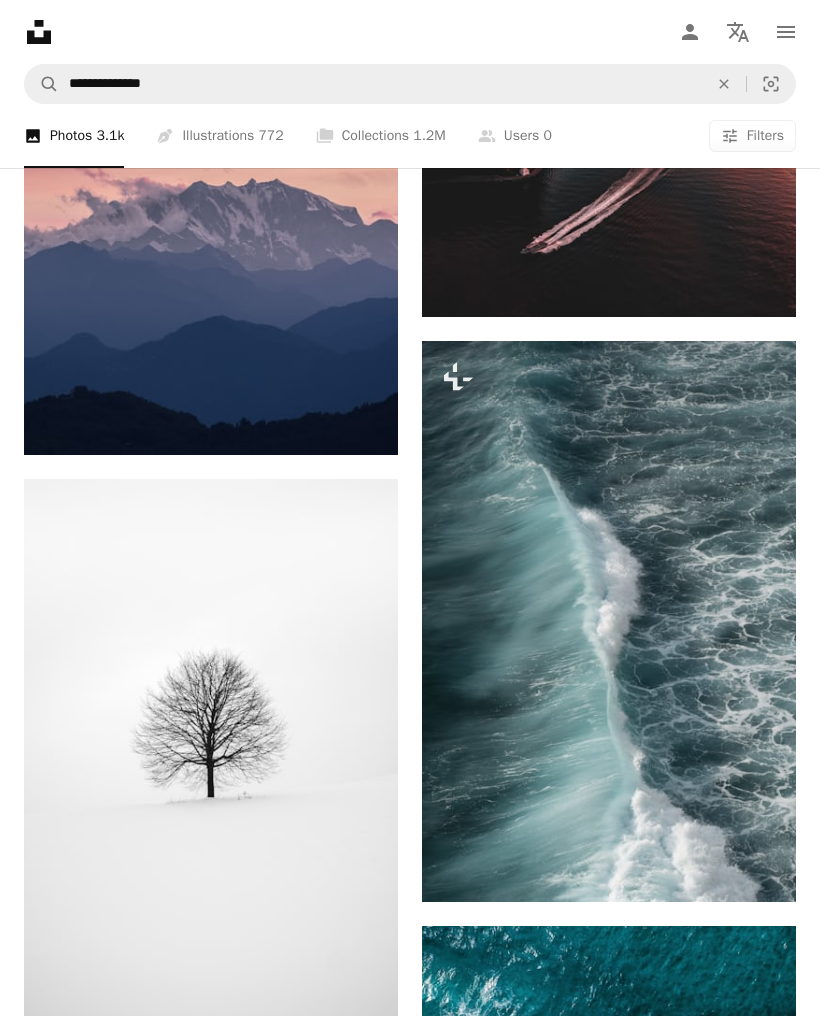 click on "An X shape Premium, ready to use images. Get unlimited access. A plus sign Members-only content added monthly A plus sign Unlimited royalty-free downloads A plus sign Illustrations  New A plus sign Enhanced legal protections yearly 66%  off monthly $12   $4 USD per month * Get  Unsplash+ * When paid annually, billed upfront  $48 Taxes where applicable. Renews automatically. Cancel anytime." at bounding box center [410, 6298] 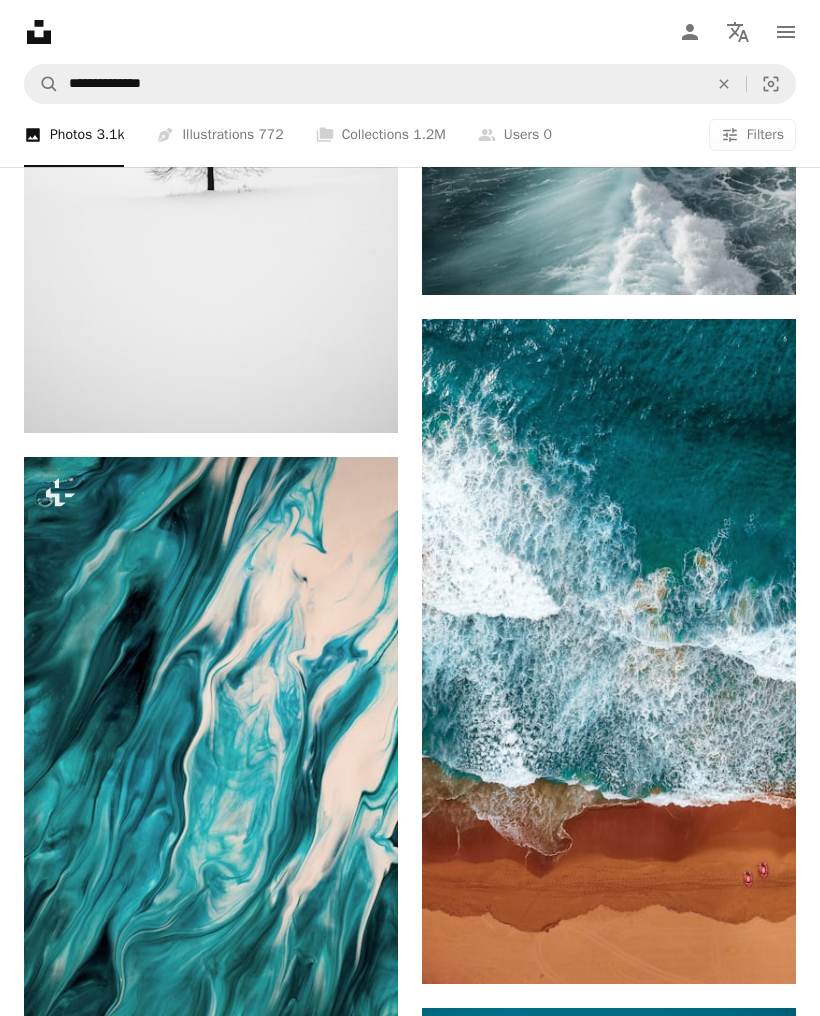 scroll, scrollTop: 2431, scrollLeft: 0, axis: vertical 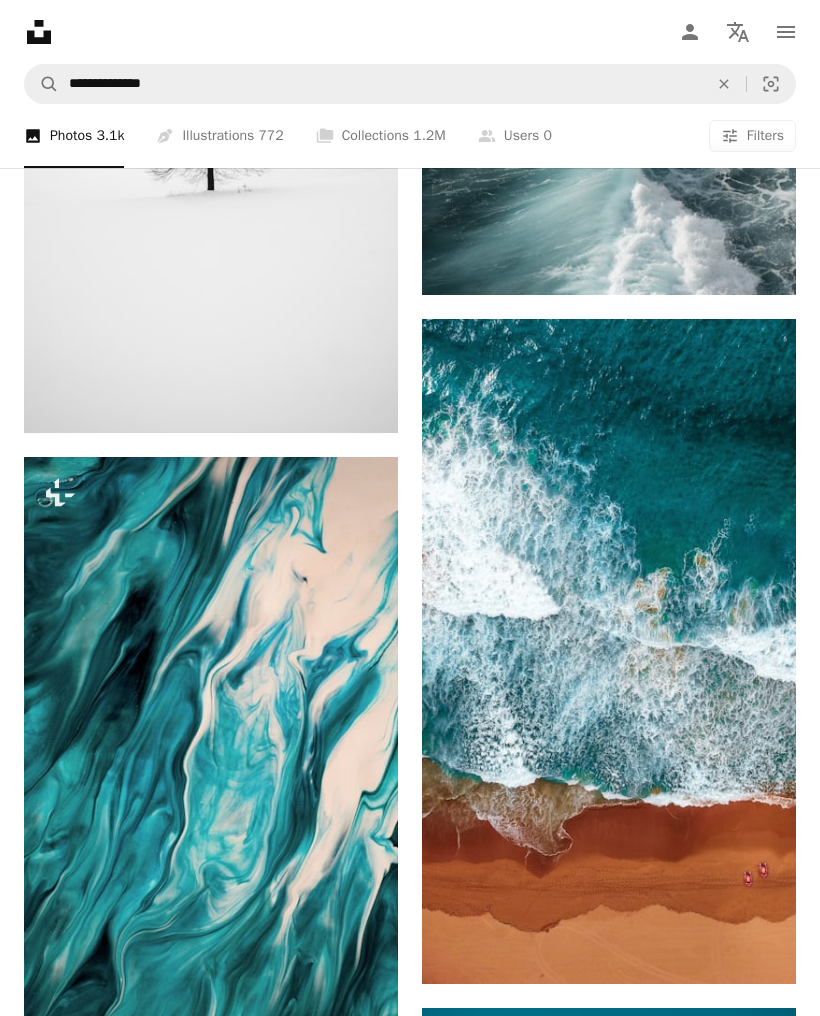 click on "Arrow pointing down" 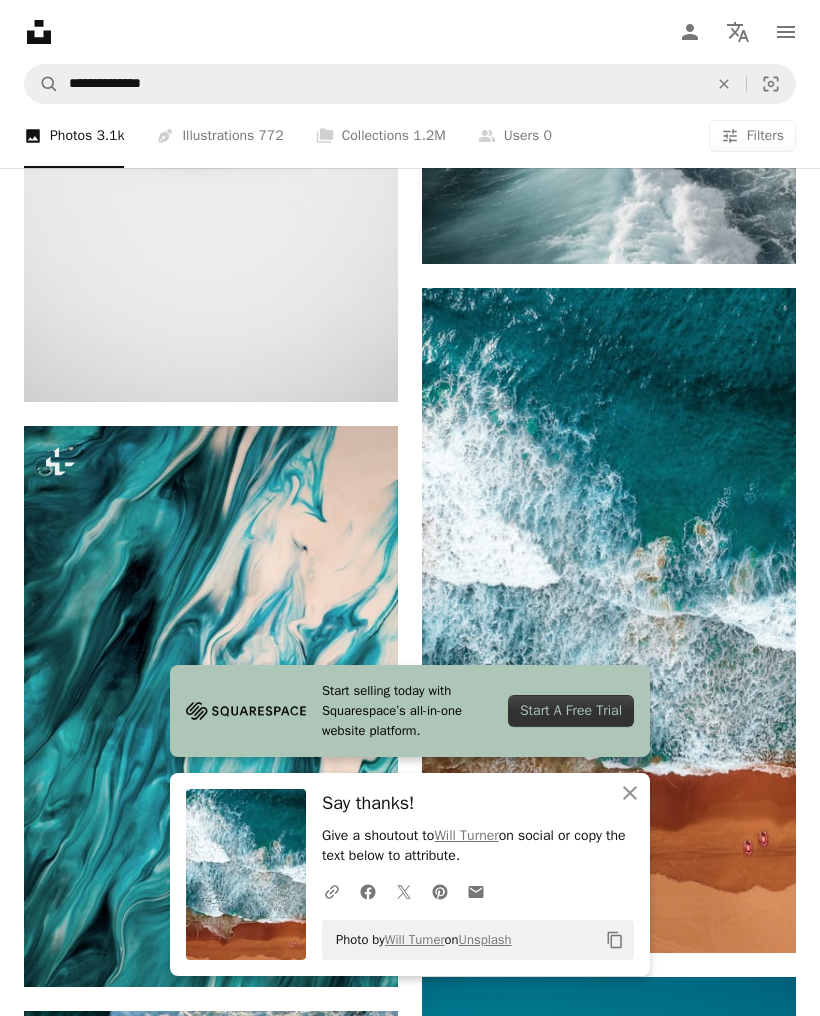 click on "An X shape" 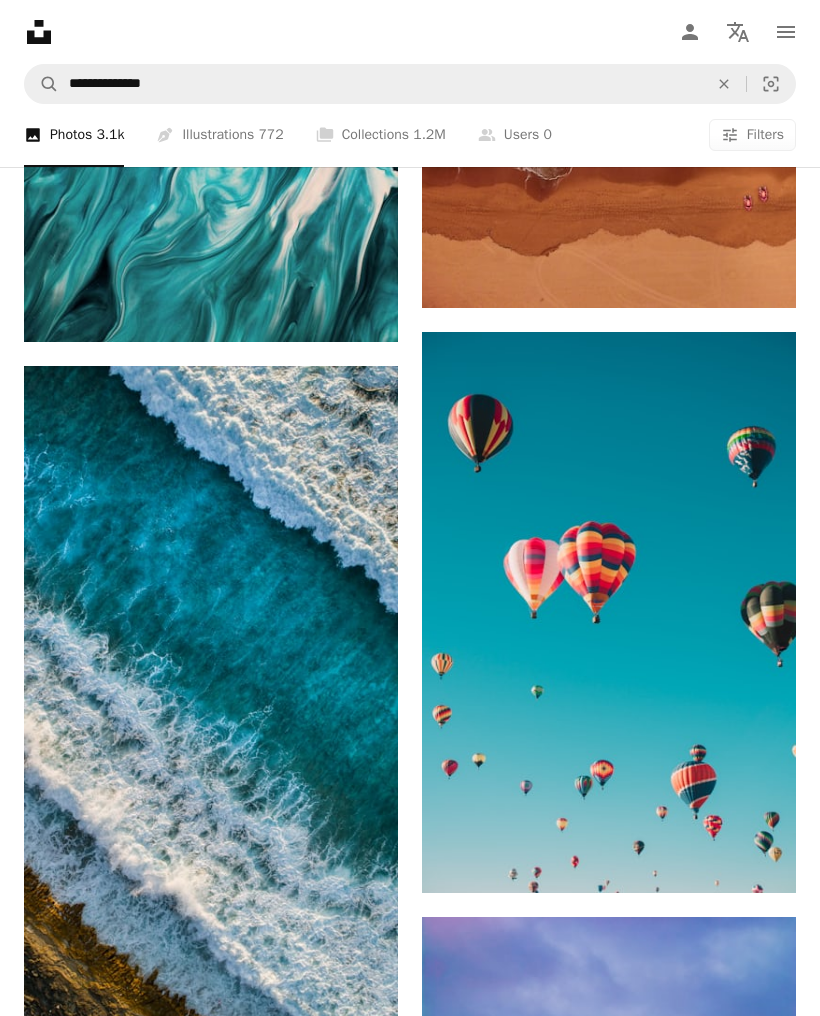 scroll, scrollTop: 3107, scrollLeft: 0, axis: vertical 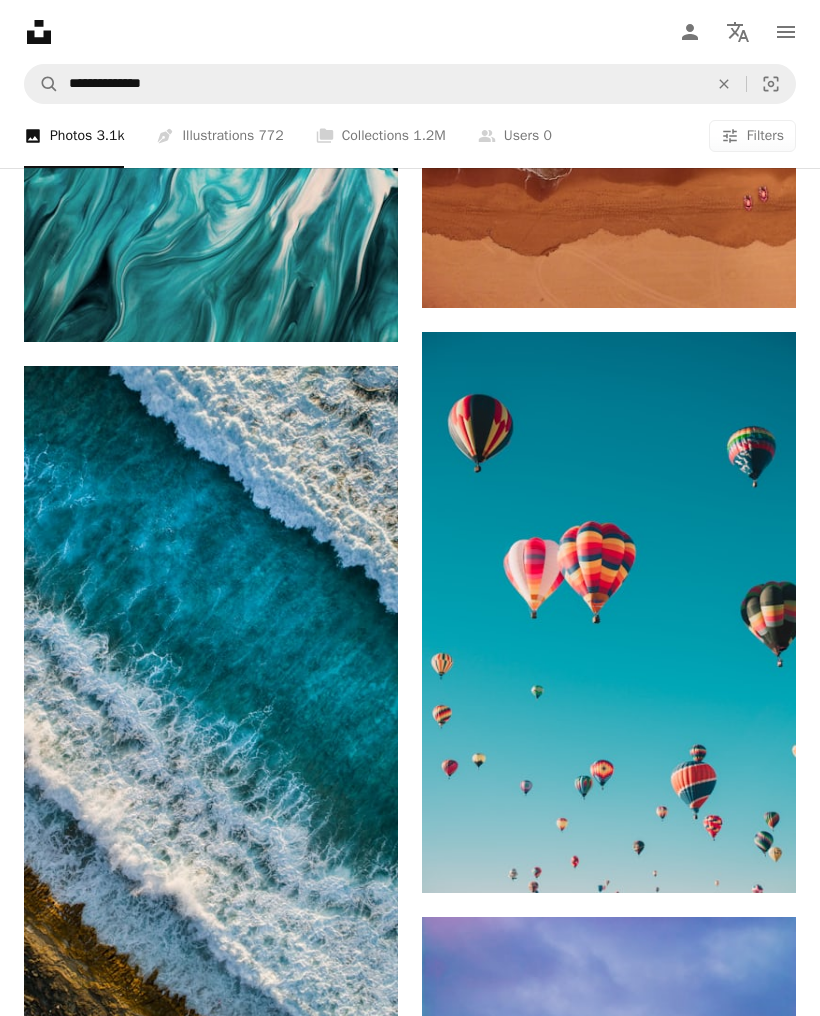click on "Arrow pointing down" 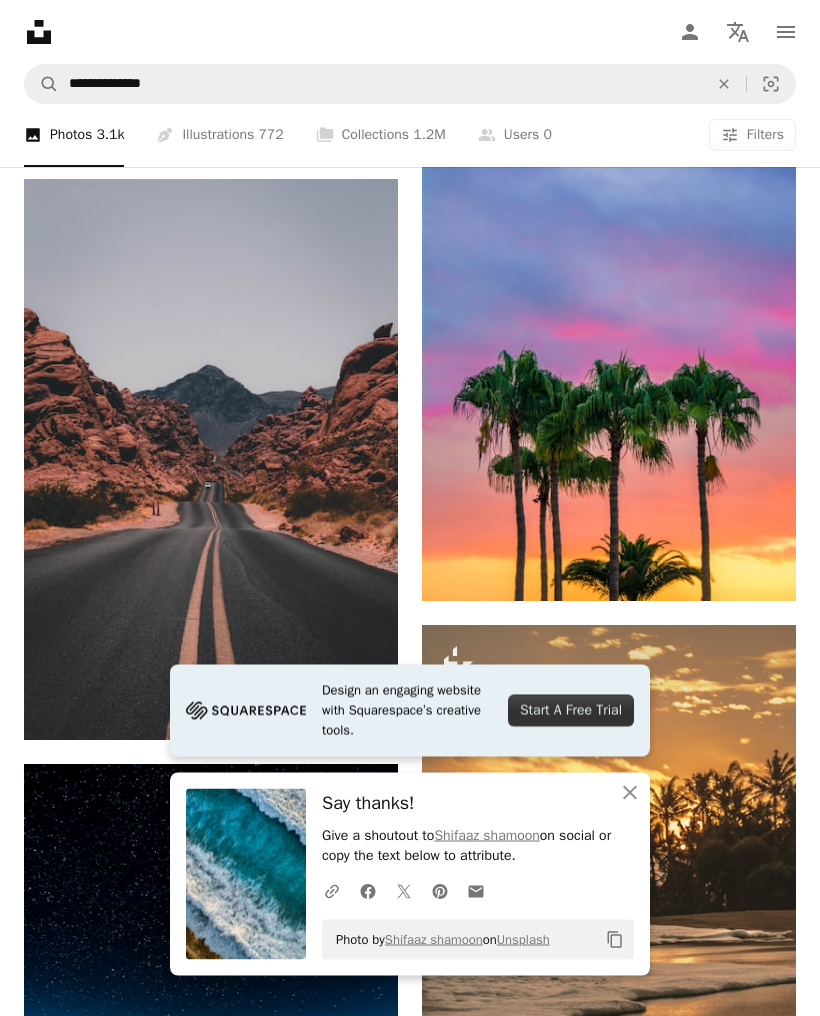 scroll, scrollTop: 3984, scrollLeft: 0, axis: vertical 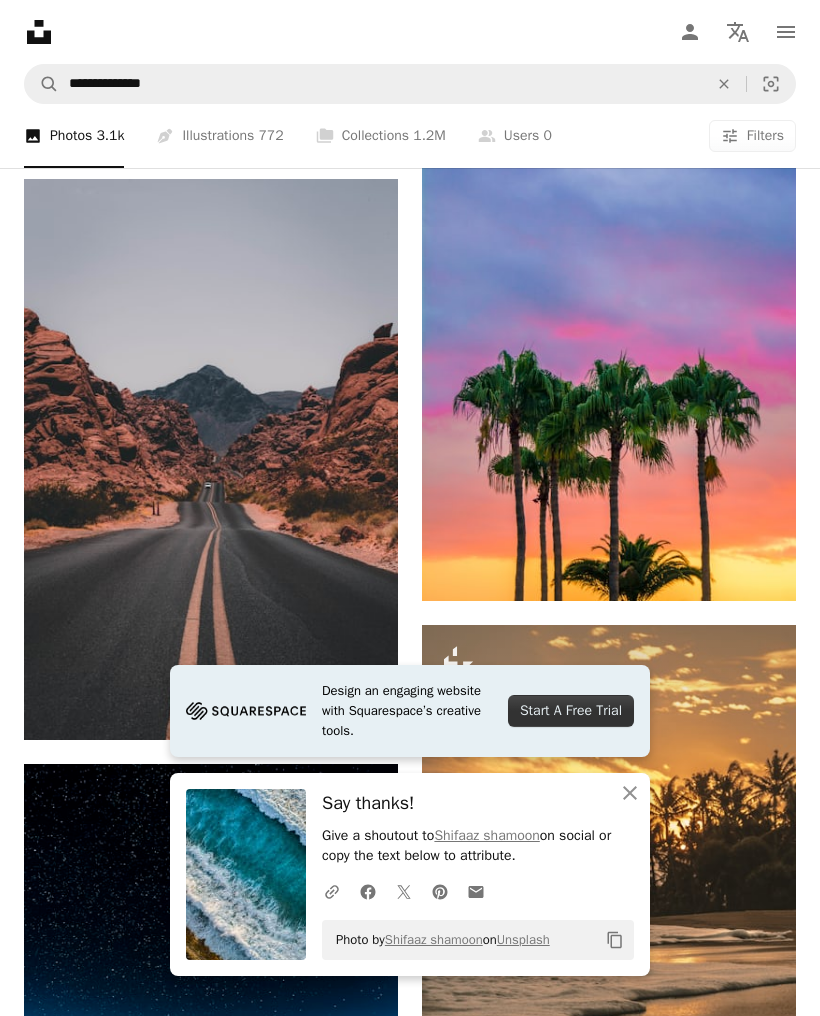 click 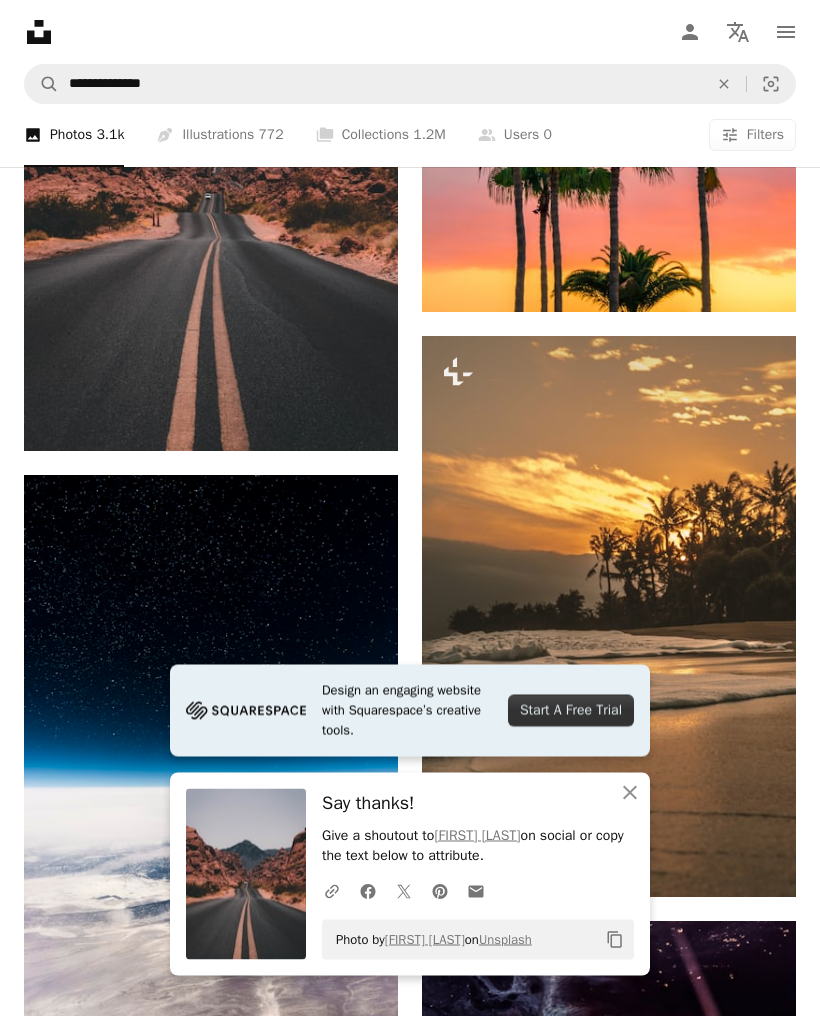 scroll, scrollTop: 4273, scrollLeft: 0, axis: vertical 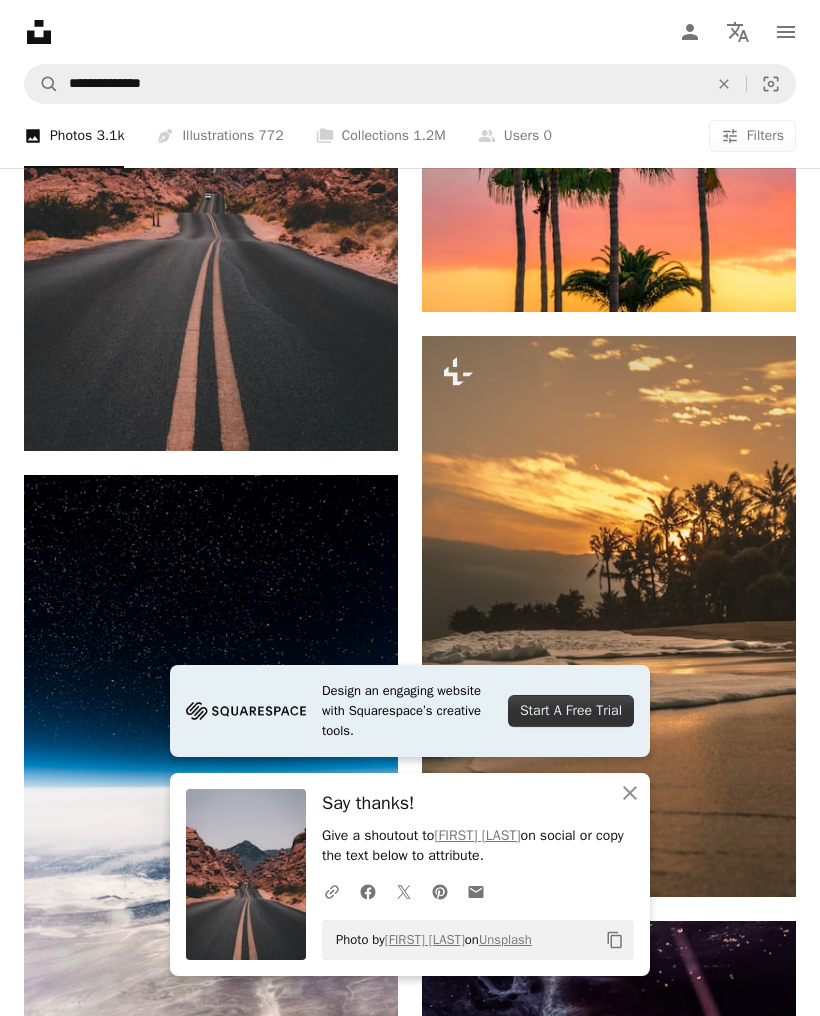 click on "An X shape" 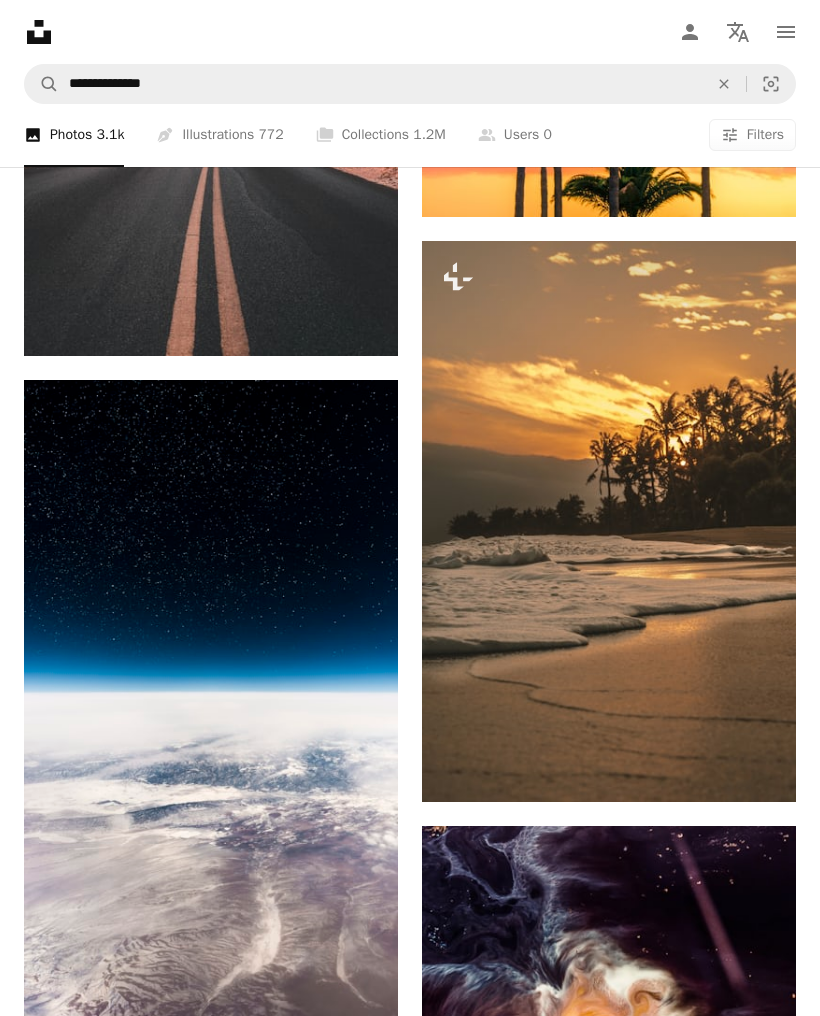 scroll, scrollTop: 4368, scrollLeft: 0, axis: vertical 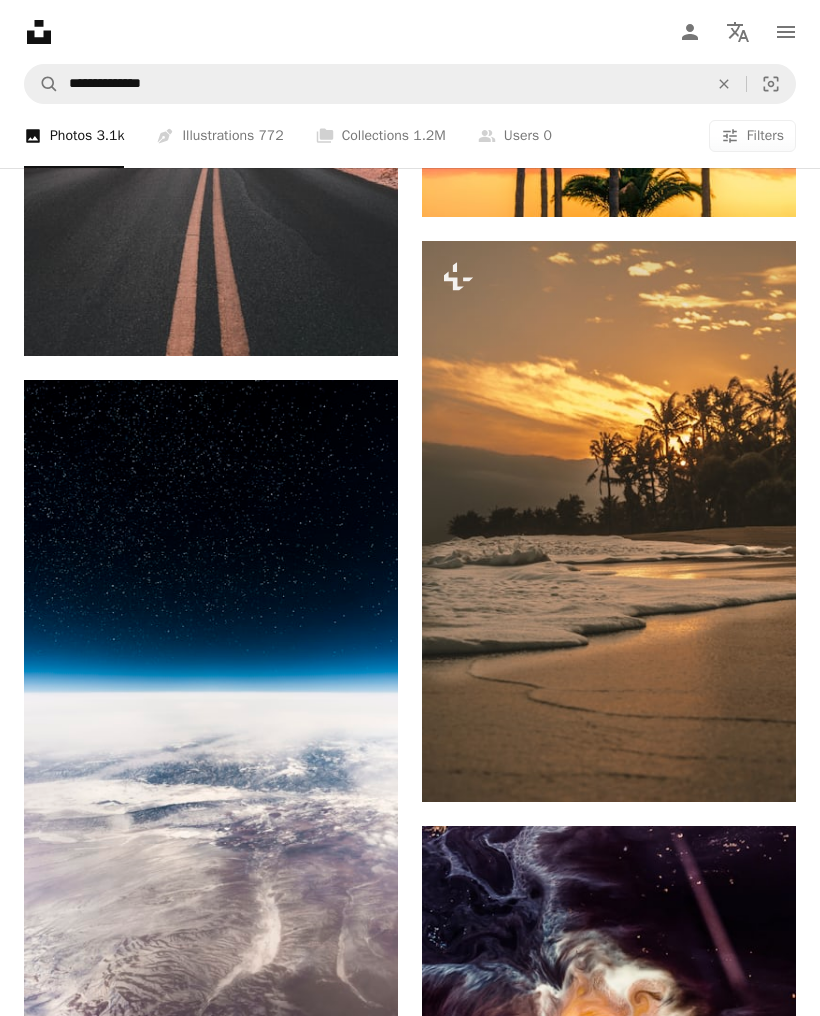 click on "A lock Download" at bounding box center [725, 766] 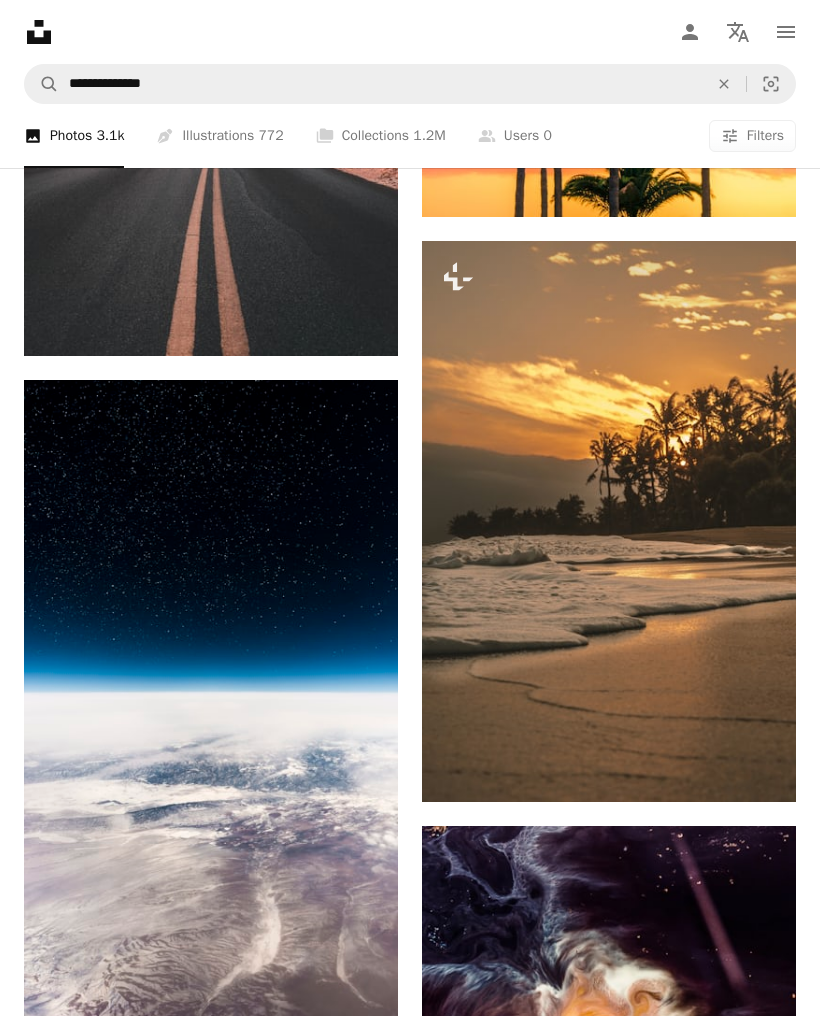 click on "An X shape Premium, ready to use images. Get unlimited access. A plus sign Members-only content added monthly A plus sign Unlimited royalty-free downloads A plus sign Illustrations  New A plus sign Enhanced legal protections yearly 66%  off monthly $12   $4 USD per month * Get  Unsplash+ * When paid annually, billed upfront  $48 Taxes where applicable. Renews automatically. Cancel anytime." at bounding box center (410, 3754) 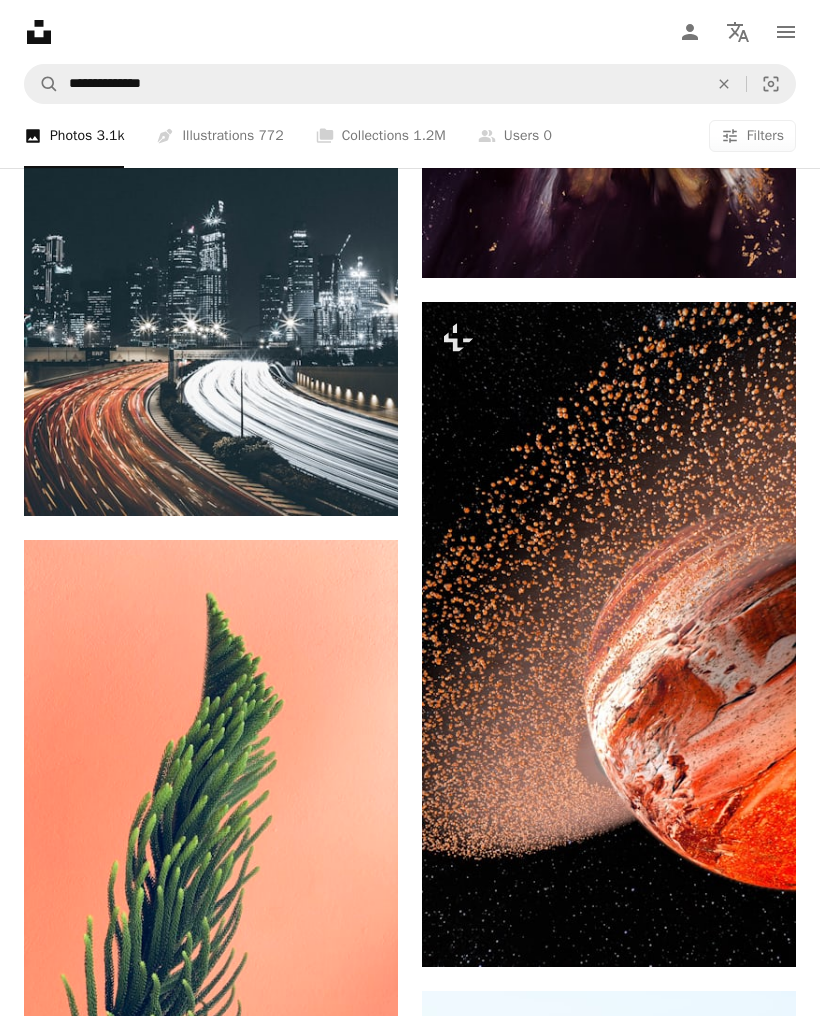 scroll, scrollTop: 5369, scrollLeft: 0, axis: vertical 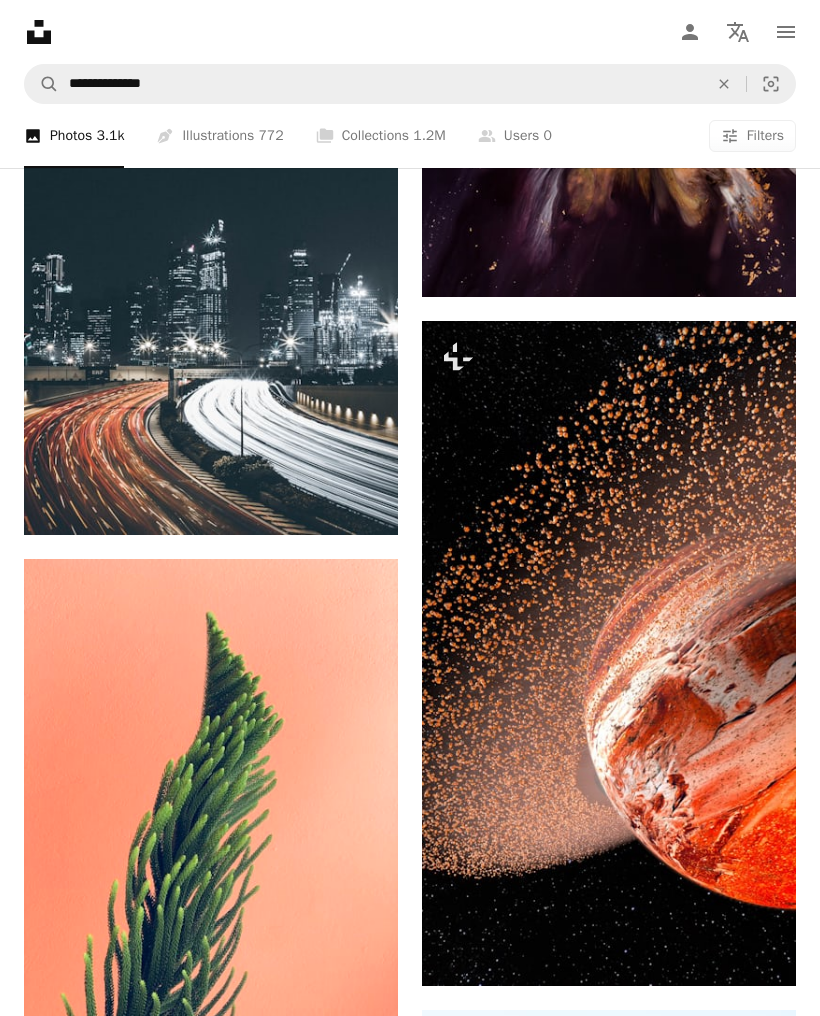 click on "A lock Download" at bounding box center [725, 950] 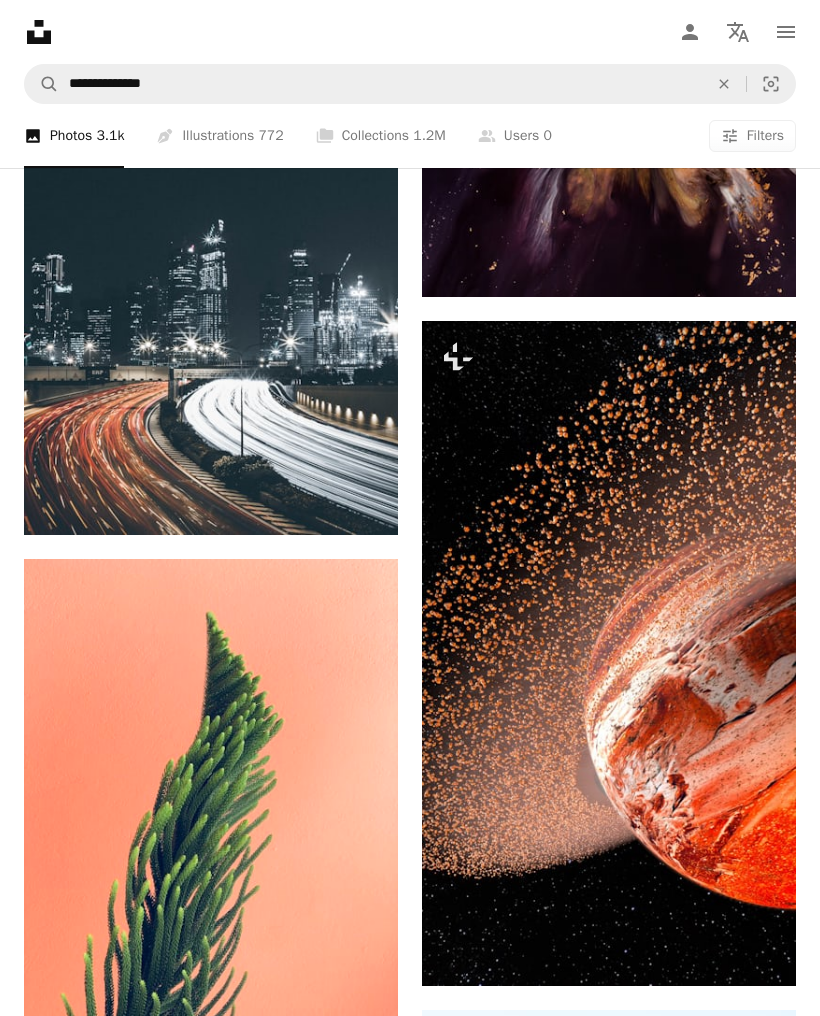 click on "An X shape Premium, ready to use images. Get unlimited access. A plus sign Members-only content added monthly A plus sign Unlimited royalty-free downloads A plus sign Illustrations  New A plus sign Enhanced legal protections yearly 66%  off monthly $12   $4 USD per month * Get  Unsplash+ * When paid annually, billed upfront  $48 Taxes where applicable. Renews automatically. Cancel anytime." at bounding box center (410, 2753) 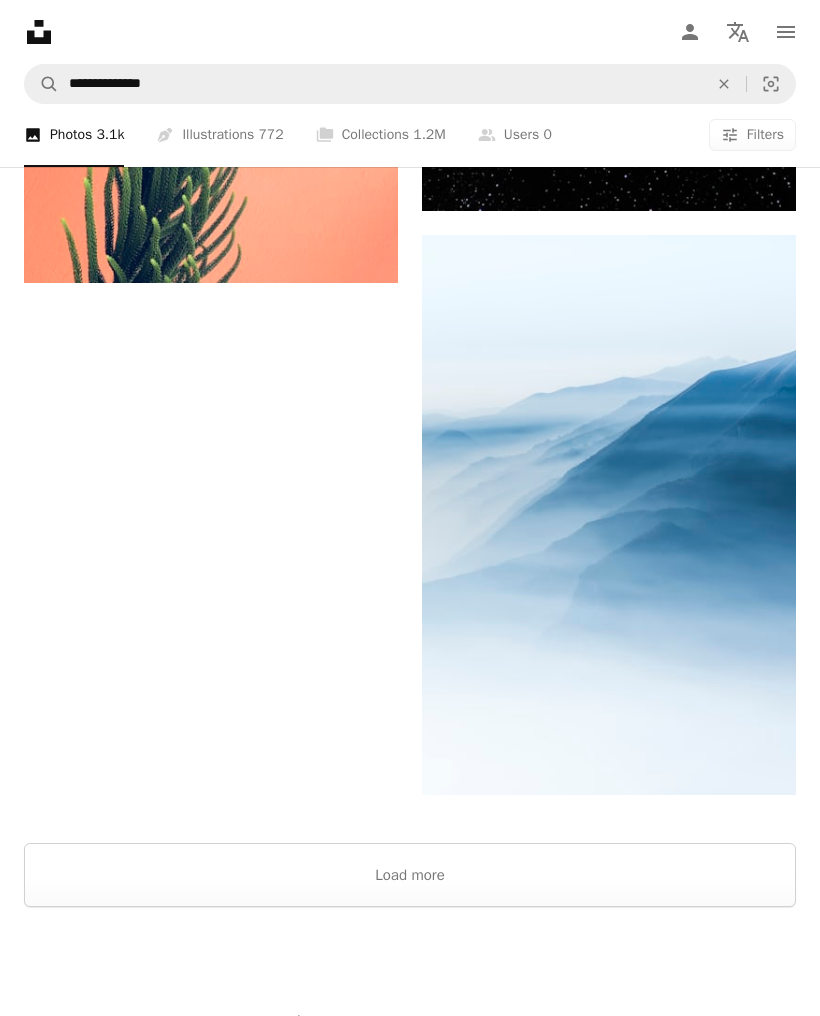 scroll, scrollTop: 6144, scrollLeft: 0, axis: vertical 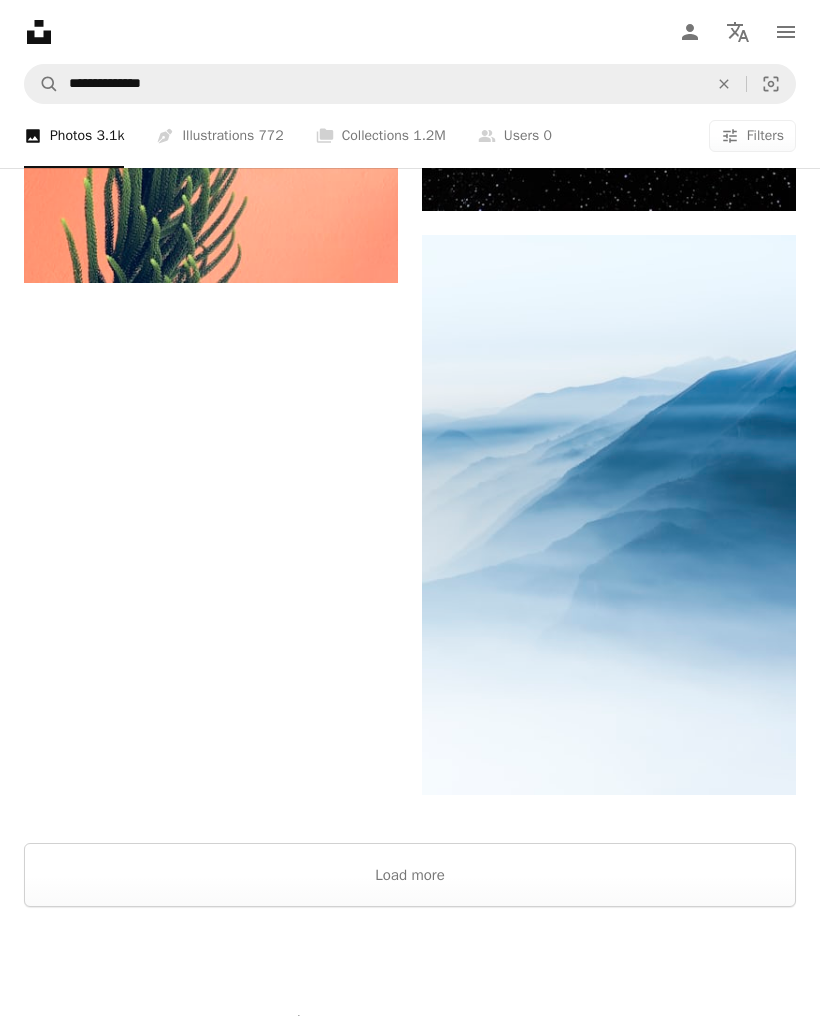click on "Load more" at bounding box center [410, 875] 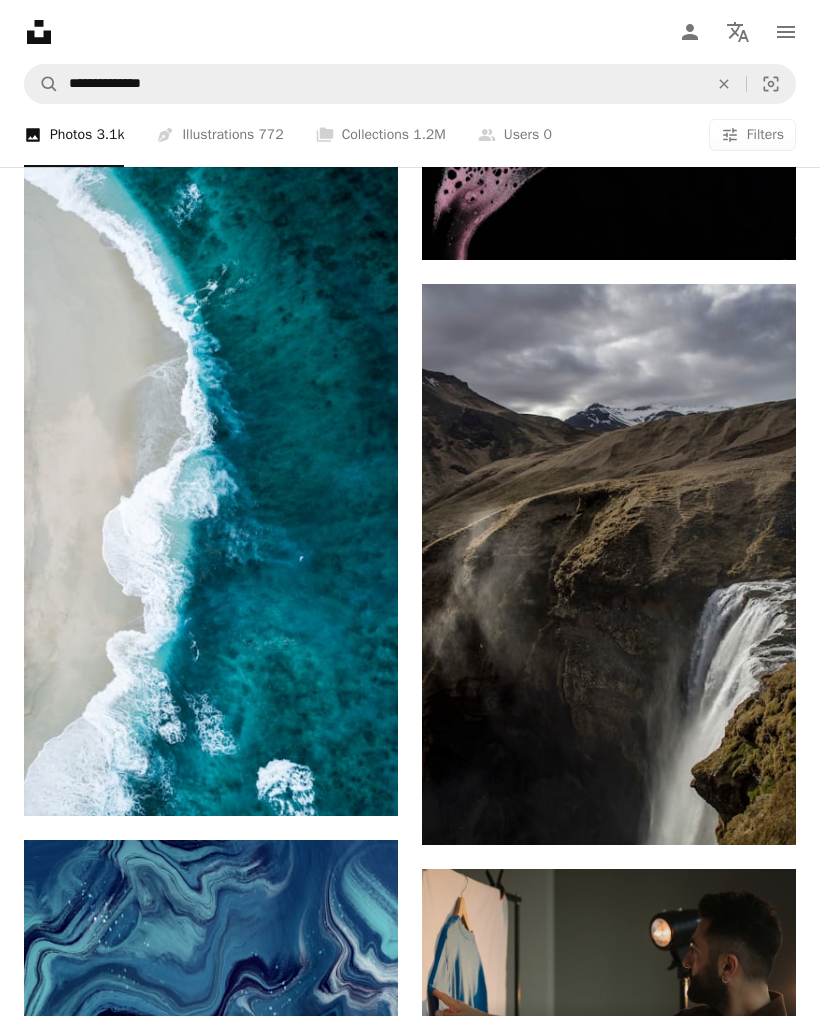 scroll, scrollTop: 13612, scrollLeft: 0, axis: vertical 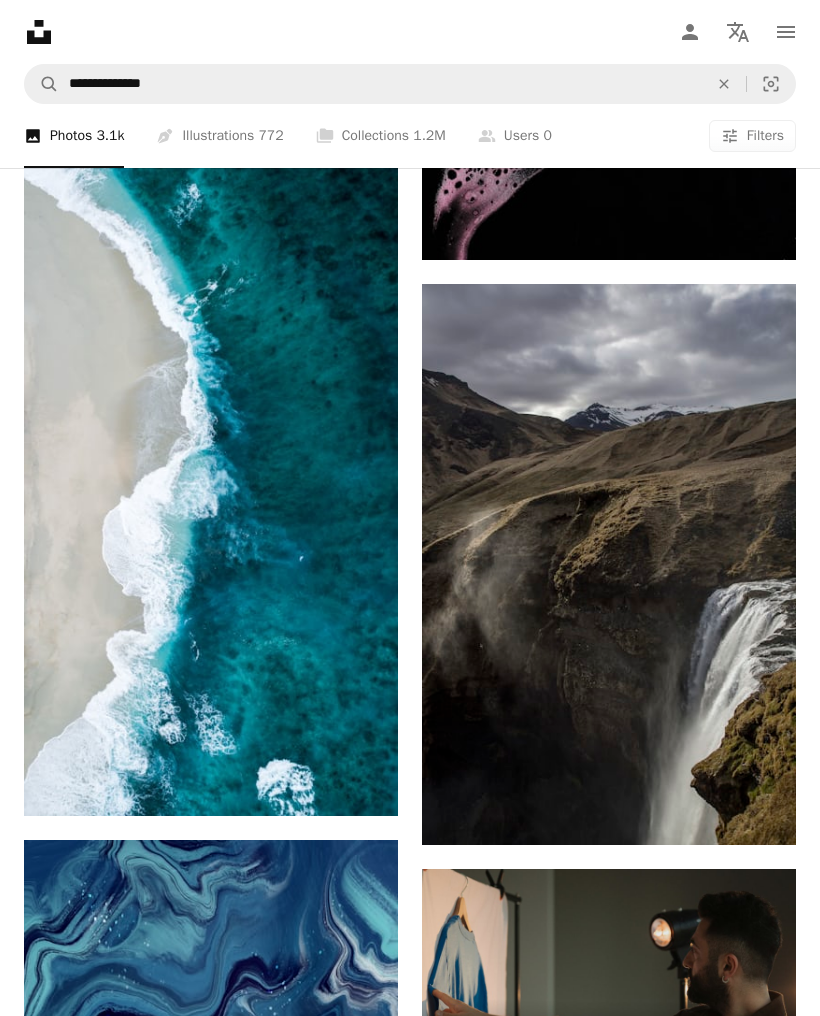 click 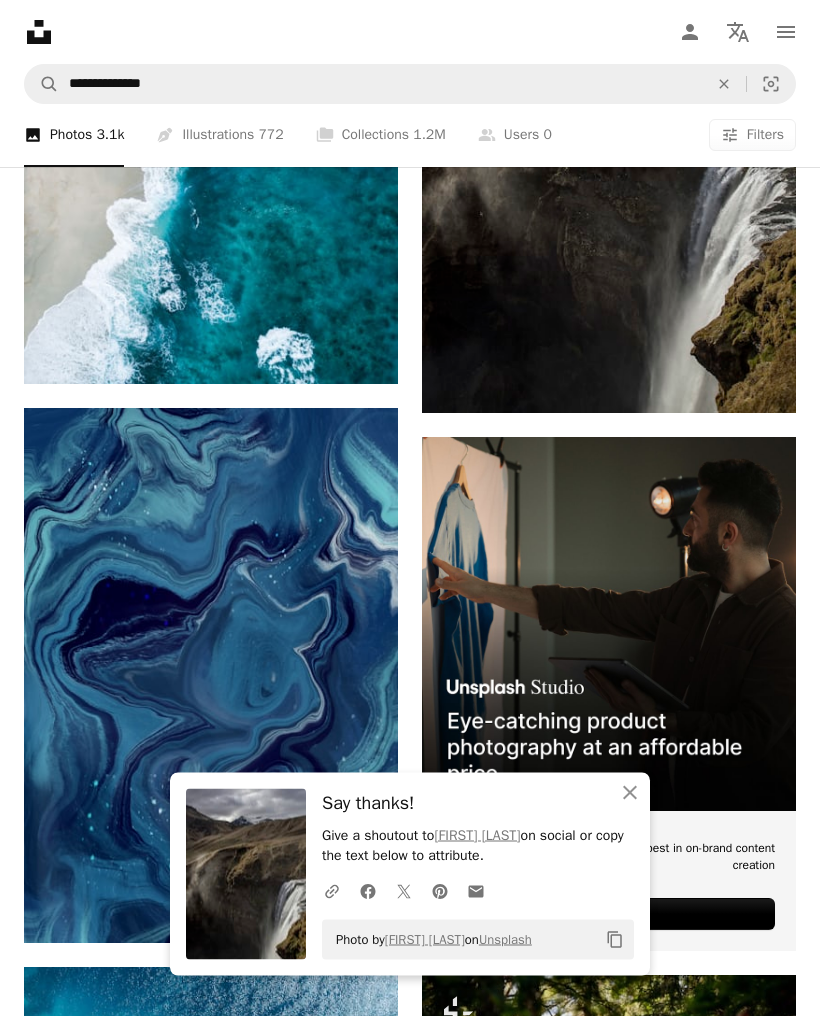 scroll, scrollTop: 14039, scrollLeft: 0, axis: vertical 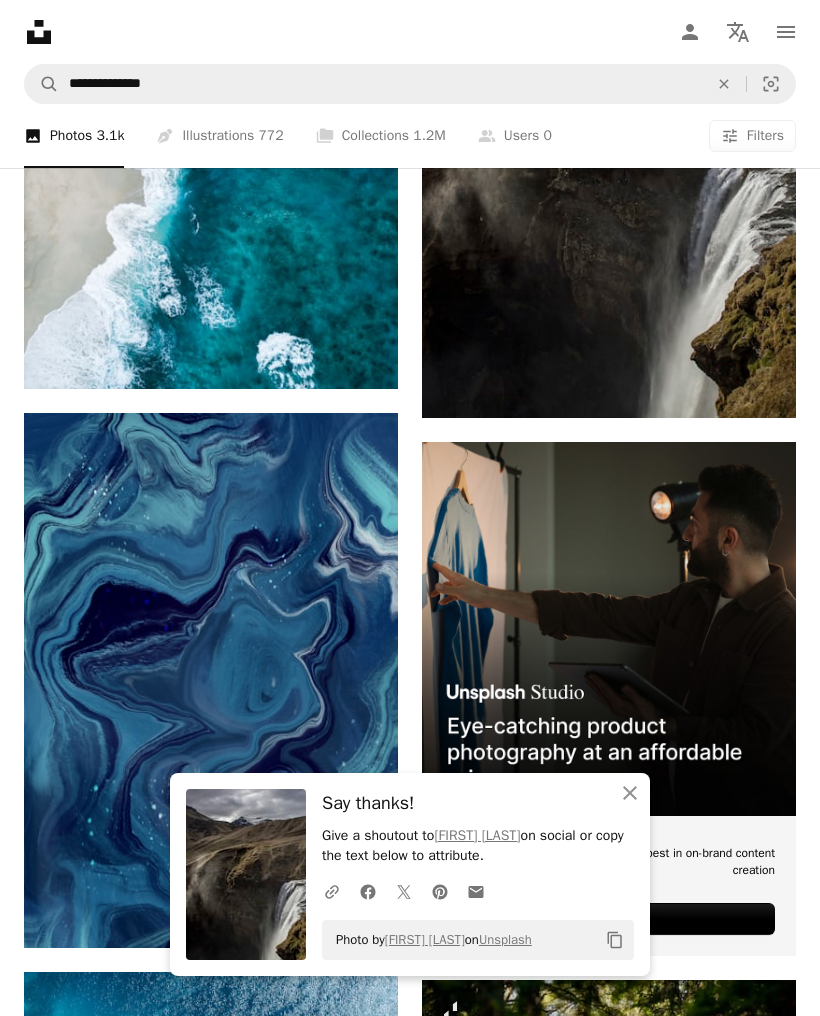 click on "An X shape" 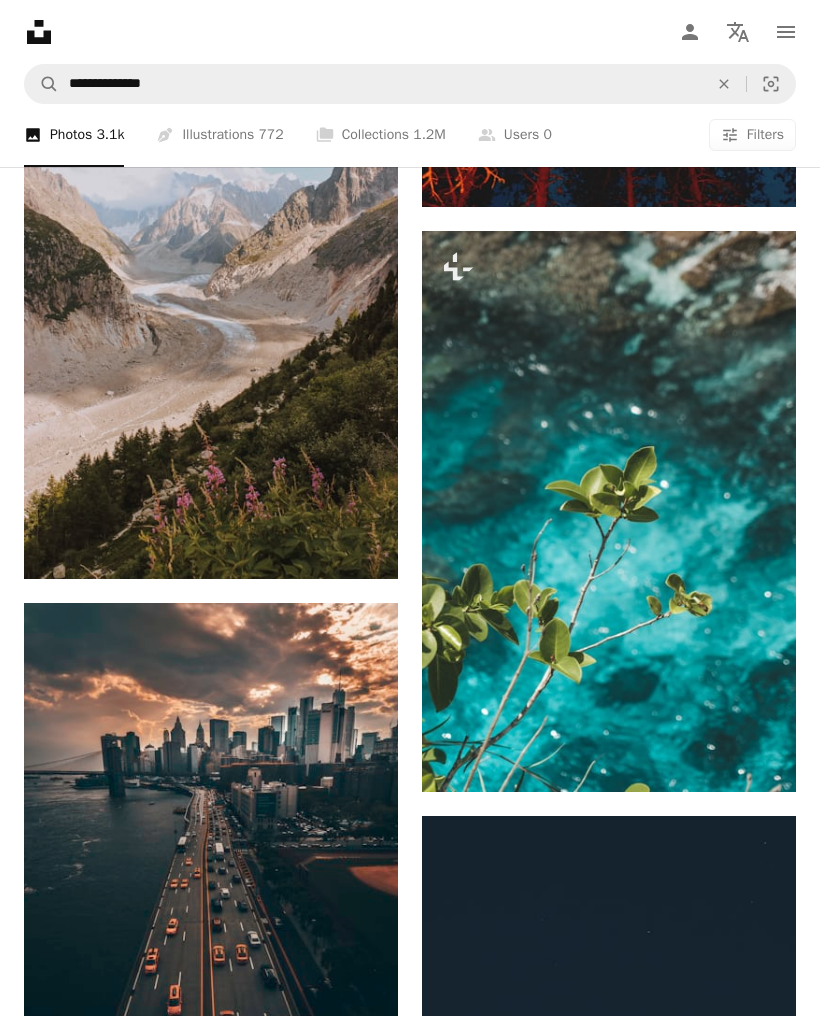 scroll, scrollTop: 17127, scrollLeft: 0, axis: vertical 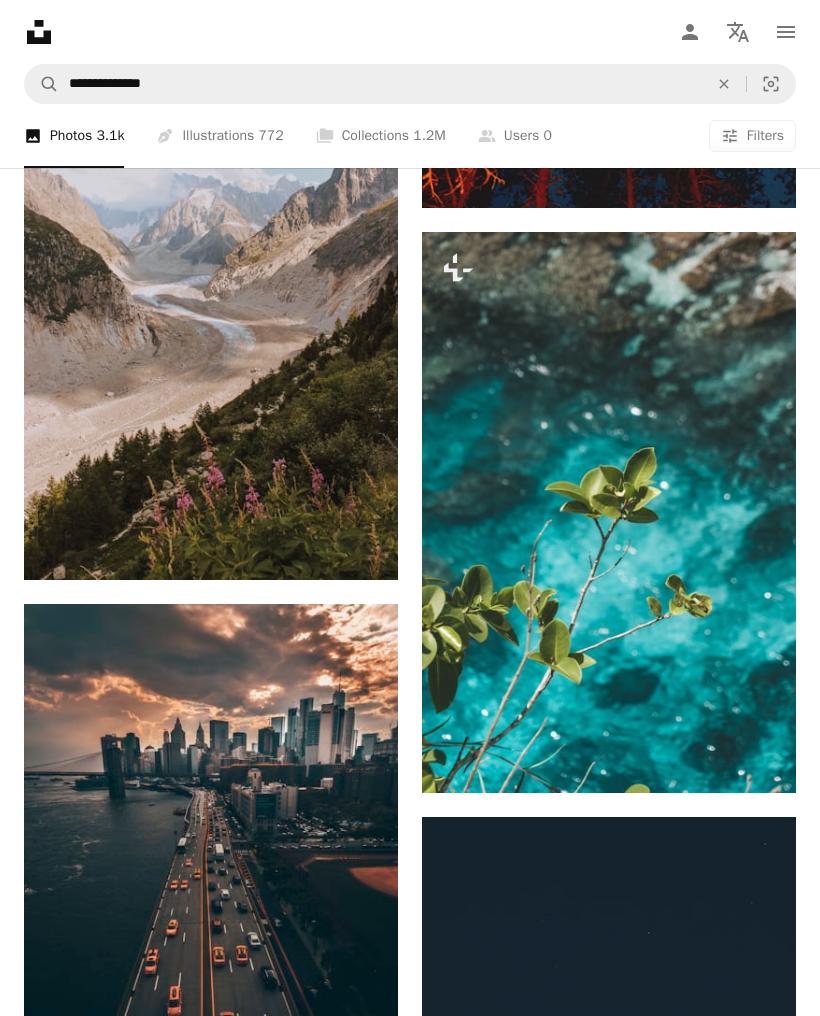 click on "A lock Download" at bounding box center [725, 757] 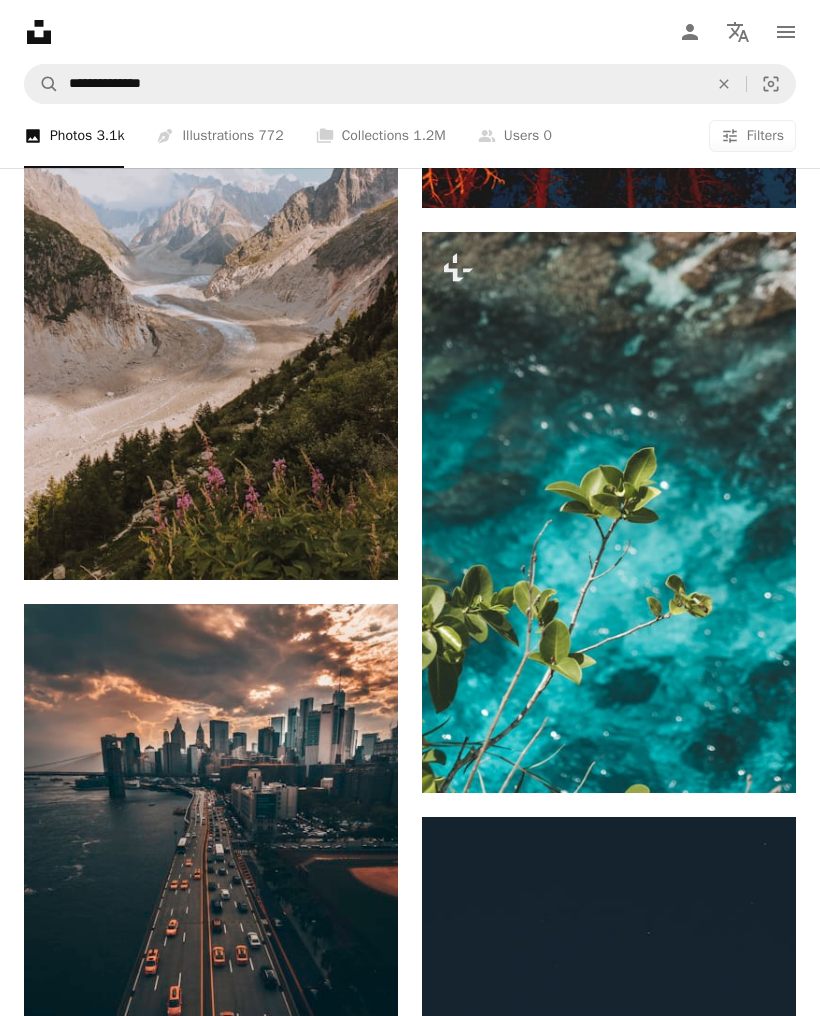 click on "An X shape Premium, ready to use images. Get unlimited access. A plus sign Members-only content added monthly A plus sign Unlimited royalty-free downloads A plus sign Illustrations  New A plus sign Enhanced legal protections yearly 66%  off monthly $12   $4 USD per month * Get  Unsplash+ * When paid annually, billed upfront  $48 Taxes where applicable. Renews automatically. Cancel anytime." at bounding box center [410, 7685] 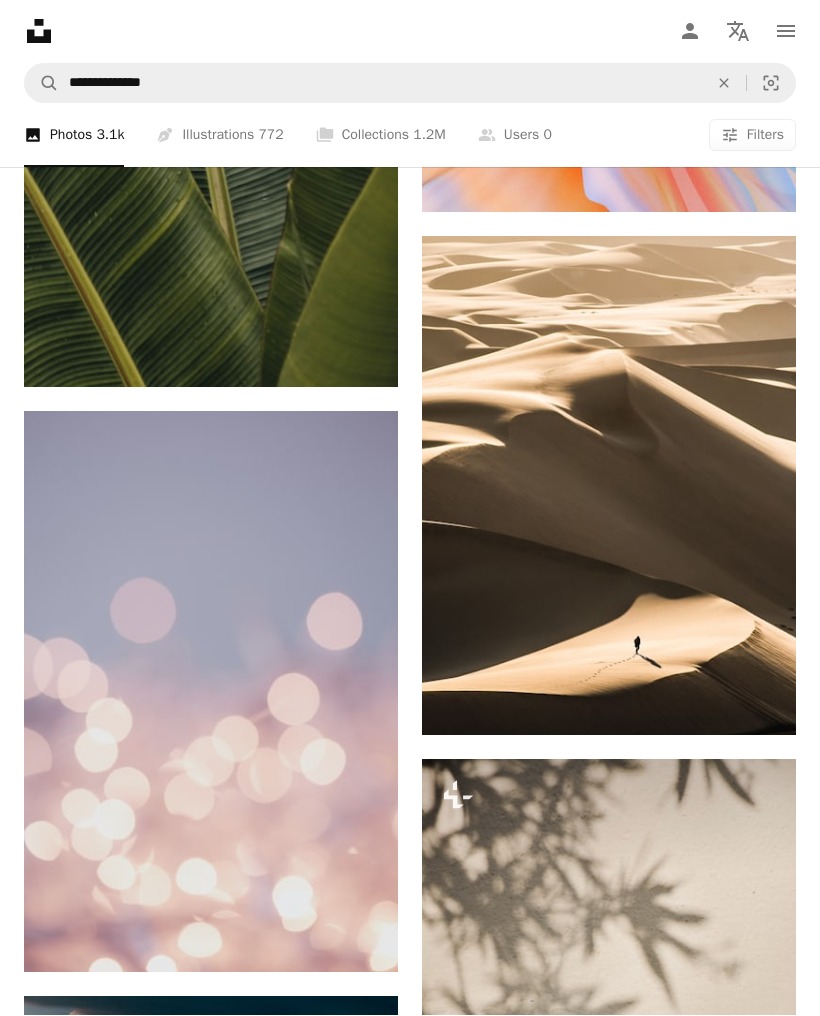 scroll, scrollTop: 20151, scrollLeft: 0, axis: vertical 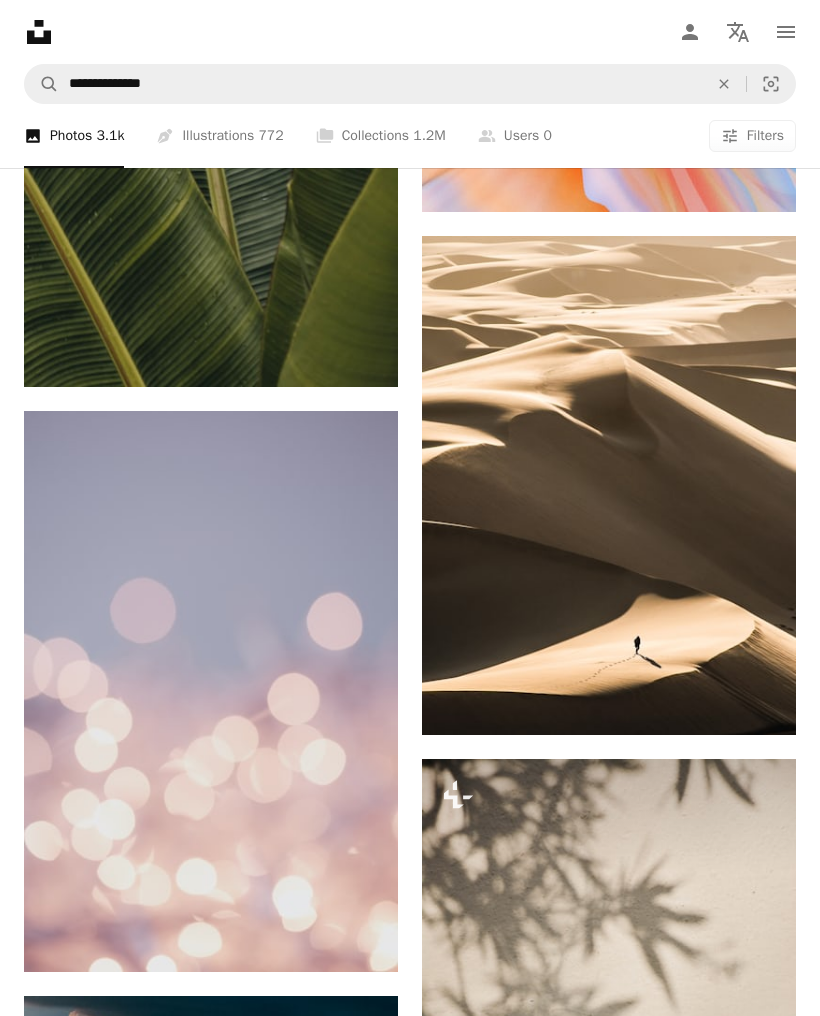 click 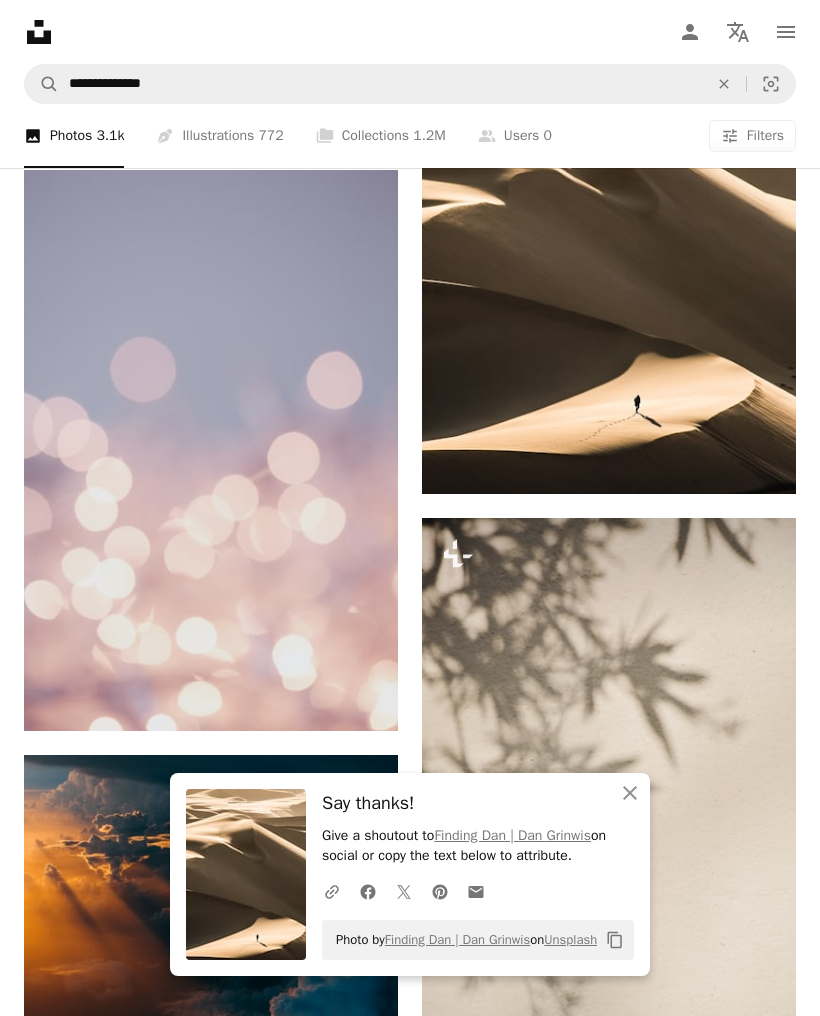 click on "An X shape" 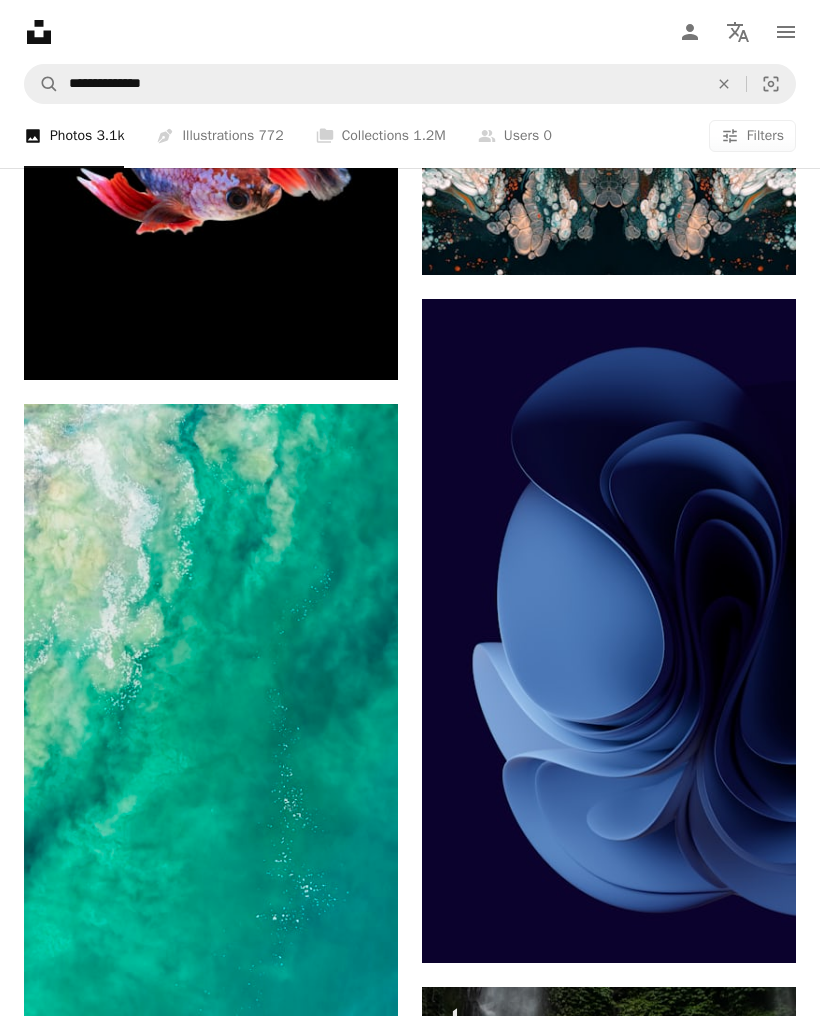scroll, scrollTop: 25086, scrollLeft: 0, axis: vertical 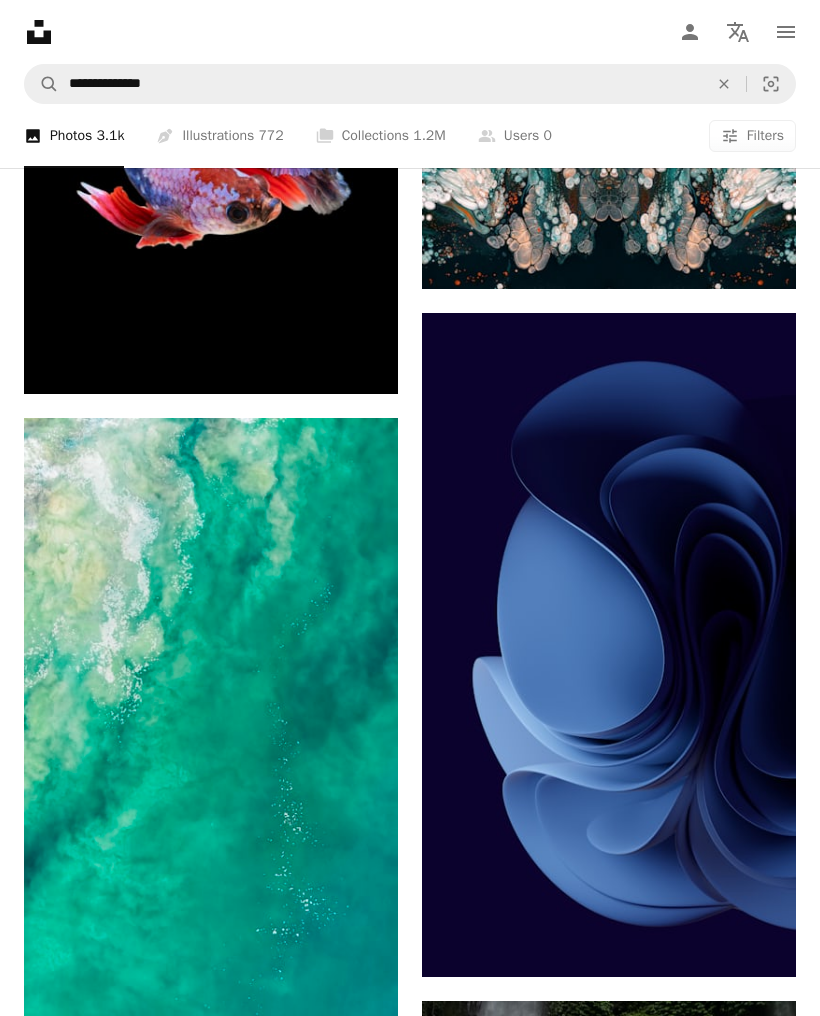 click on "Arrow pointing down" 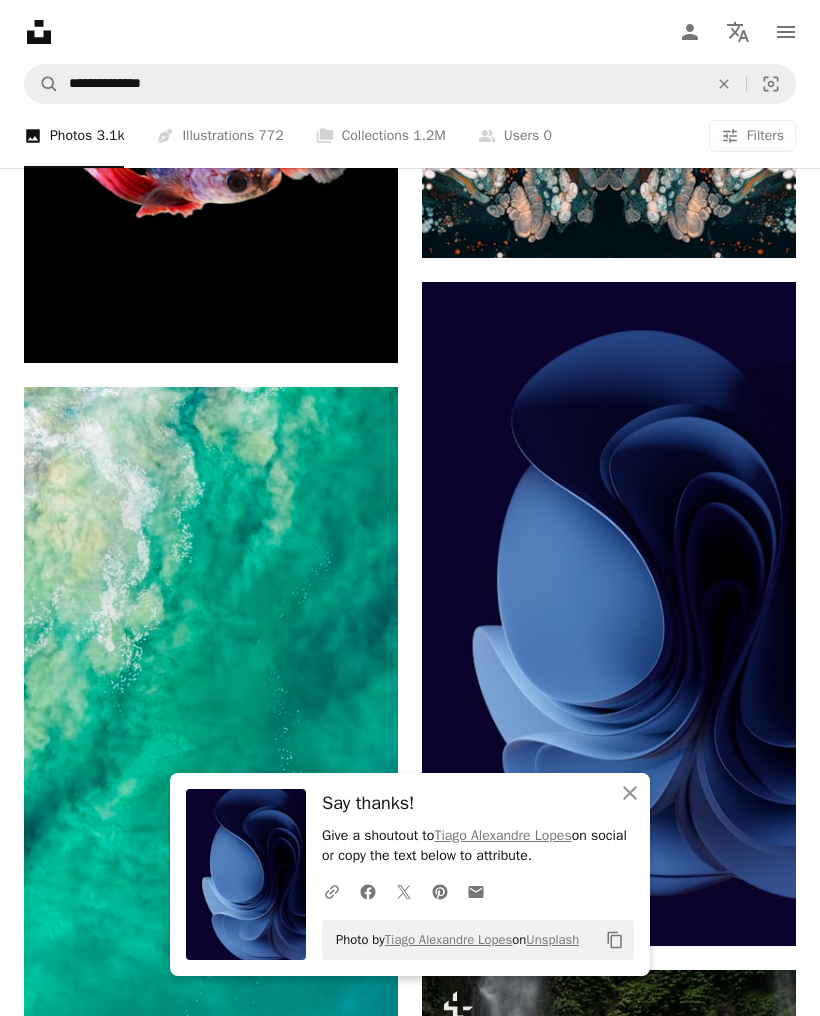 click on "Unsplash" at bounding box center (552, 939) 